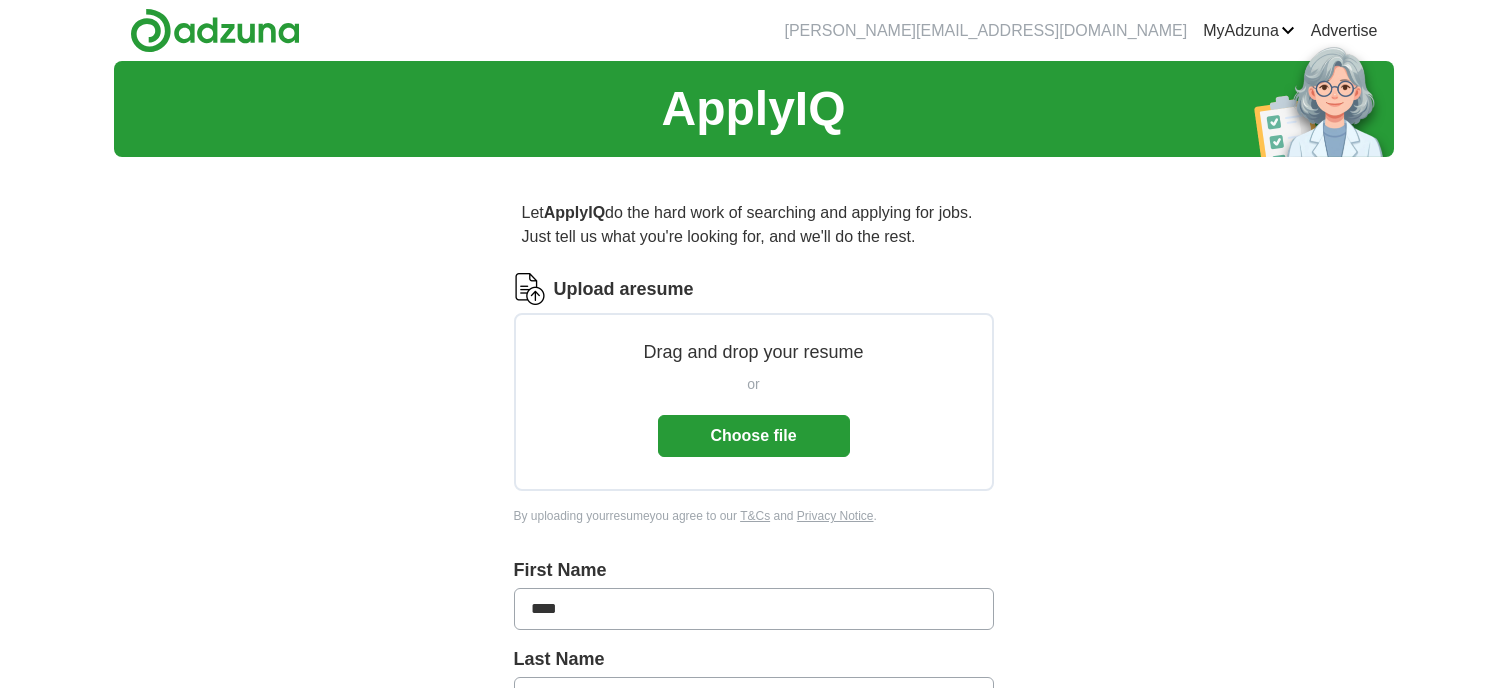 scroll, scrollTop: 0, scrollLeft: 0, axis: both 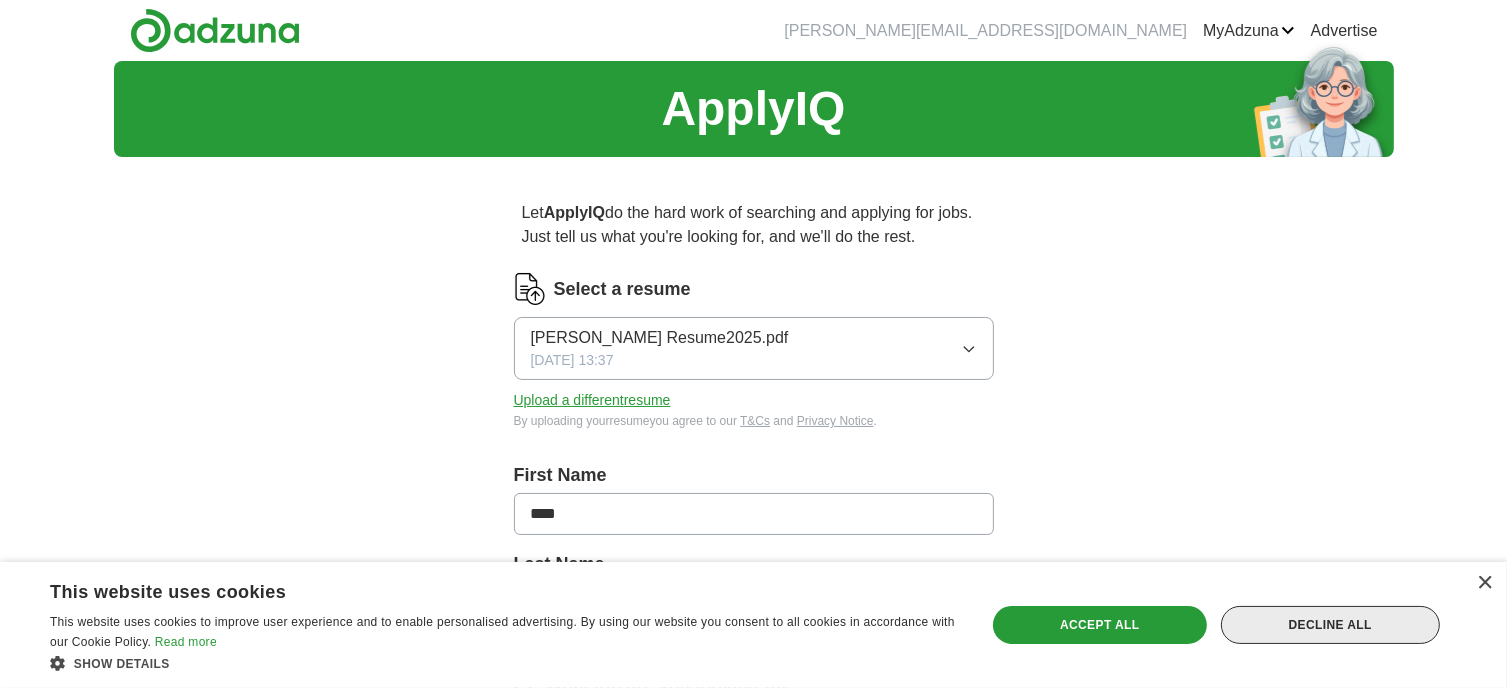 click on "Decline all" at bounding box center [1330, 625] 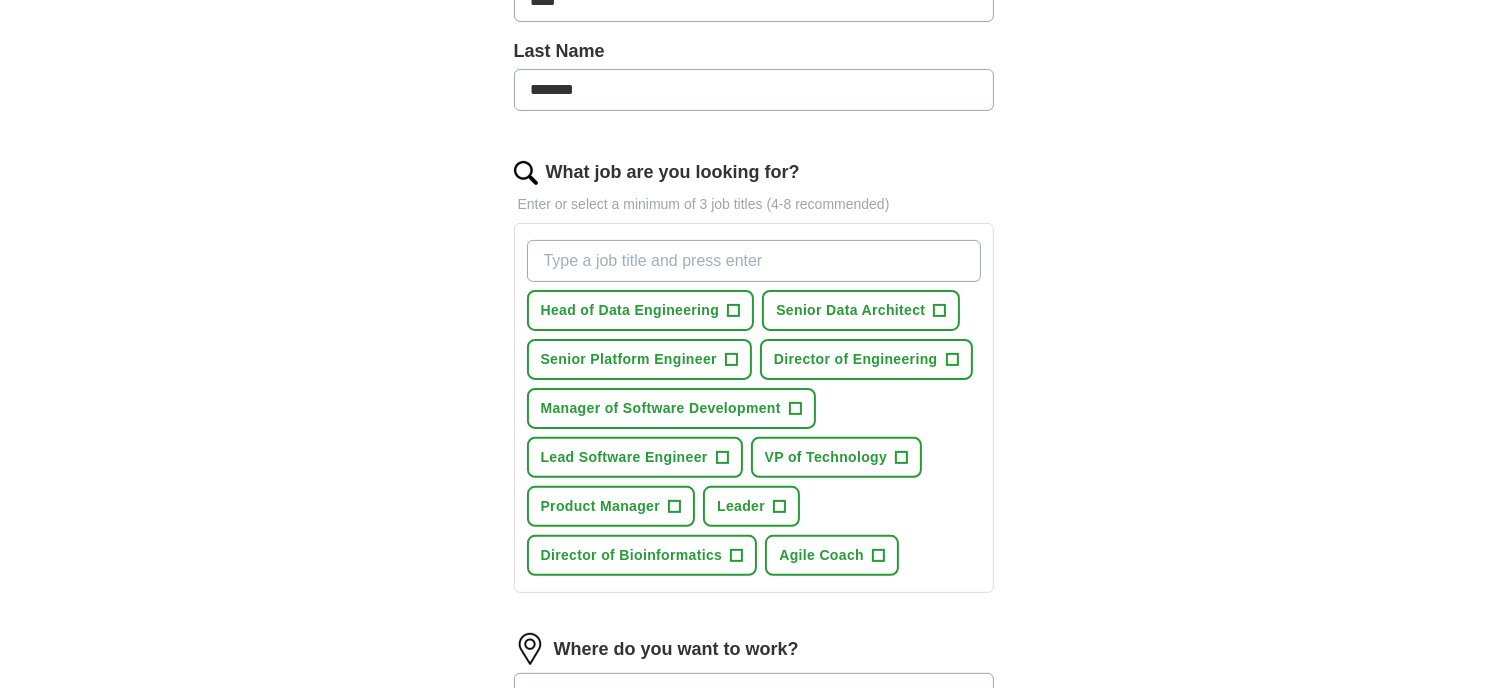 scroll, scrollTop: 512, scrollLeft: 0, axis: vertical 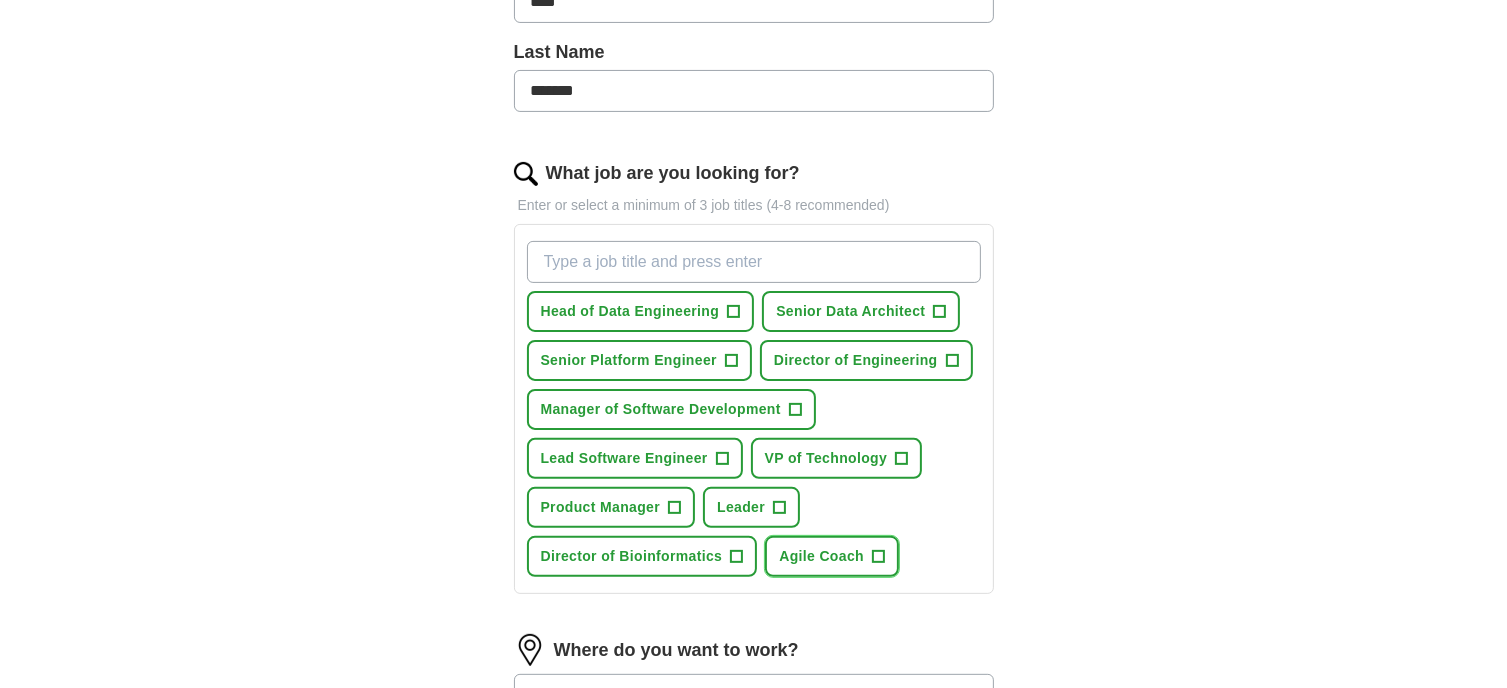 click on "+" at bounding box center (879, 557) 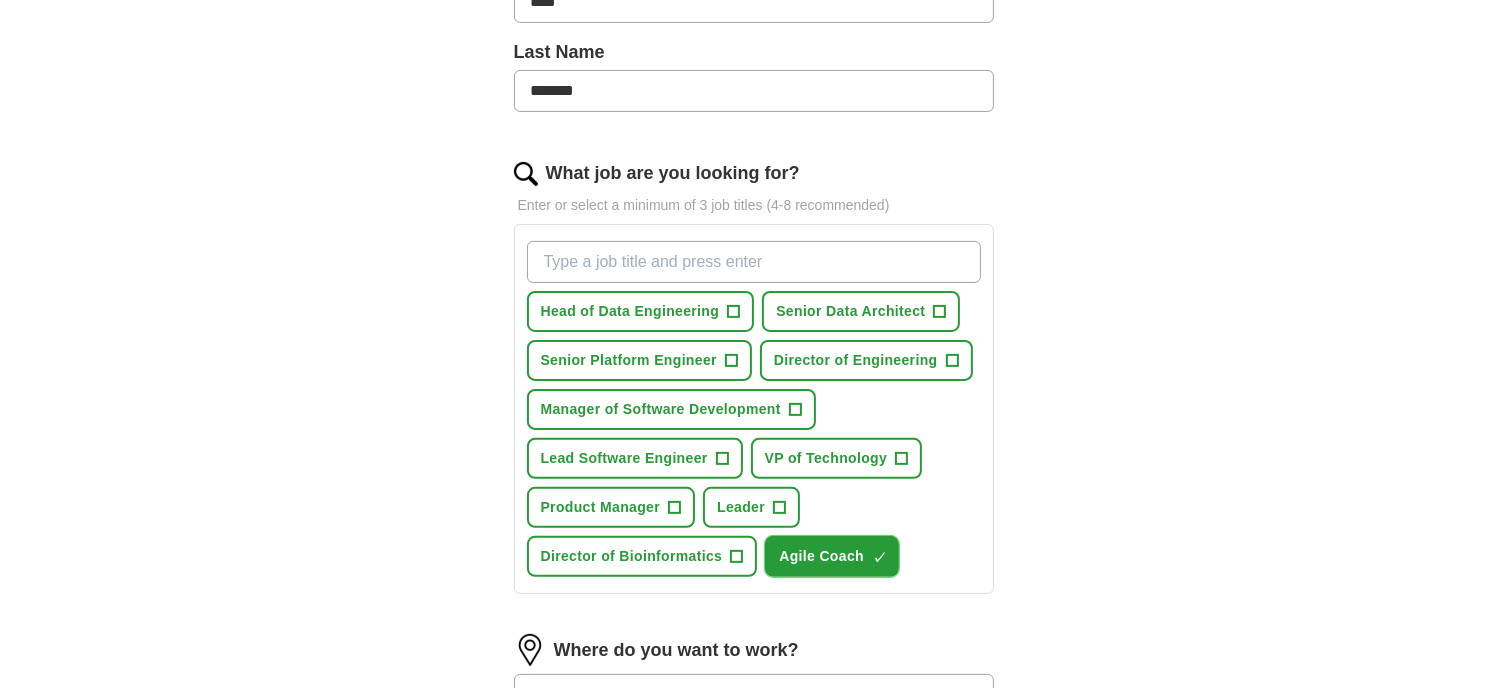 click on "×" at bounding box center [0, 0] 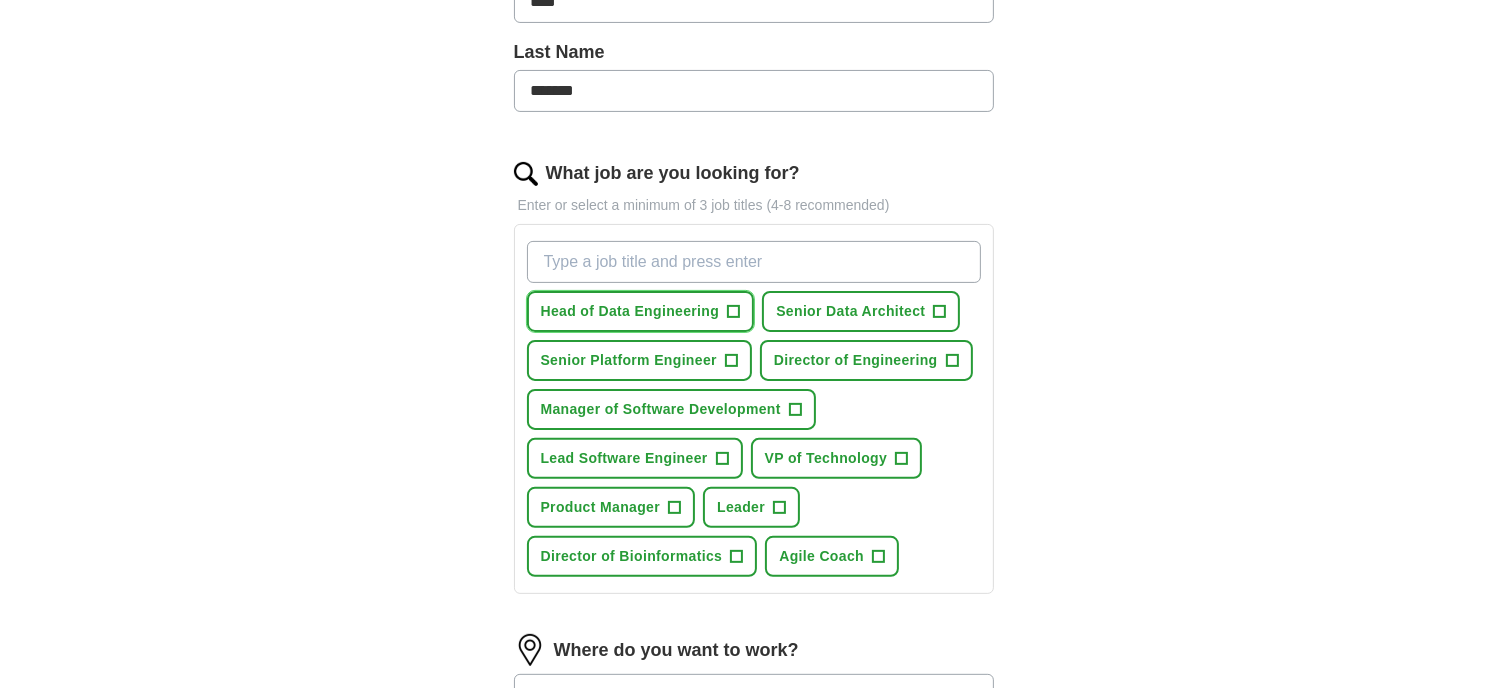 click on "+" at bounding box center [734, 312] 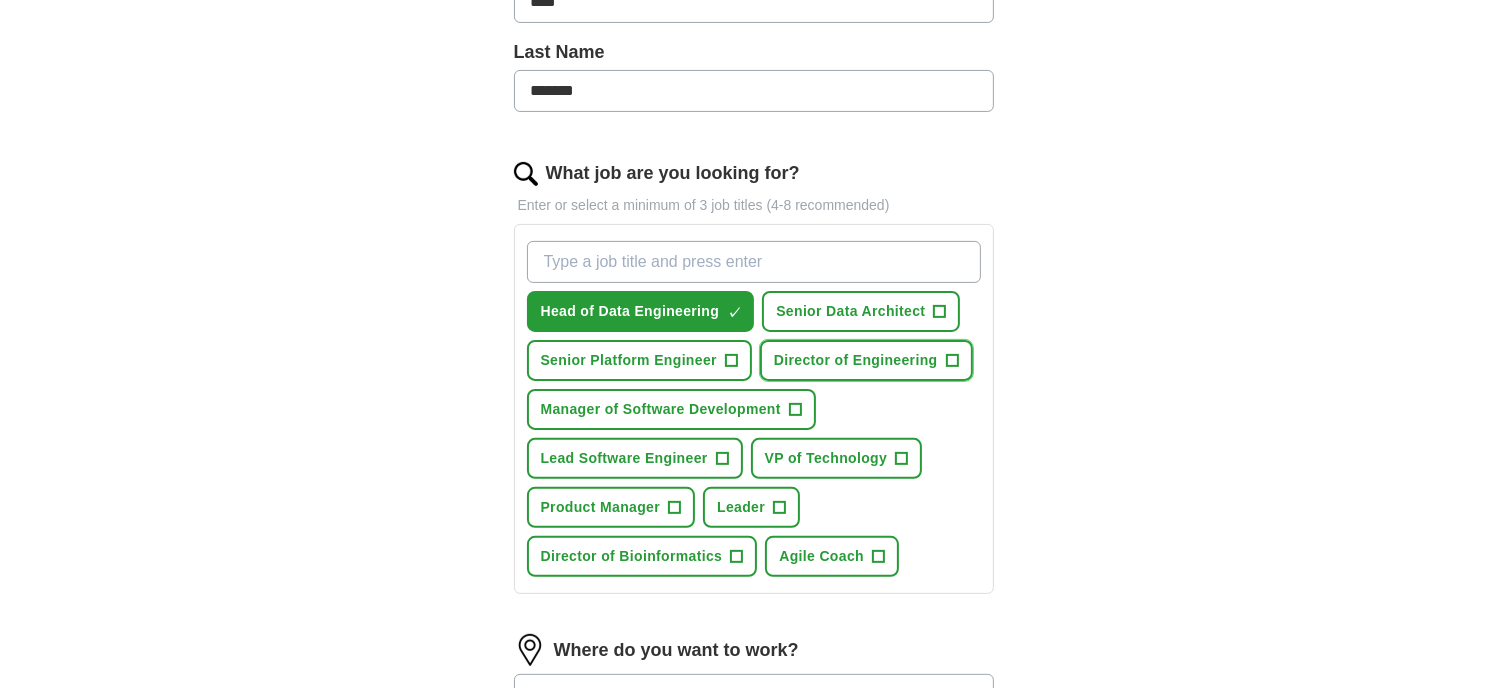 click on "+" at bounding box center (952, 361) 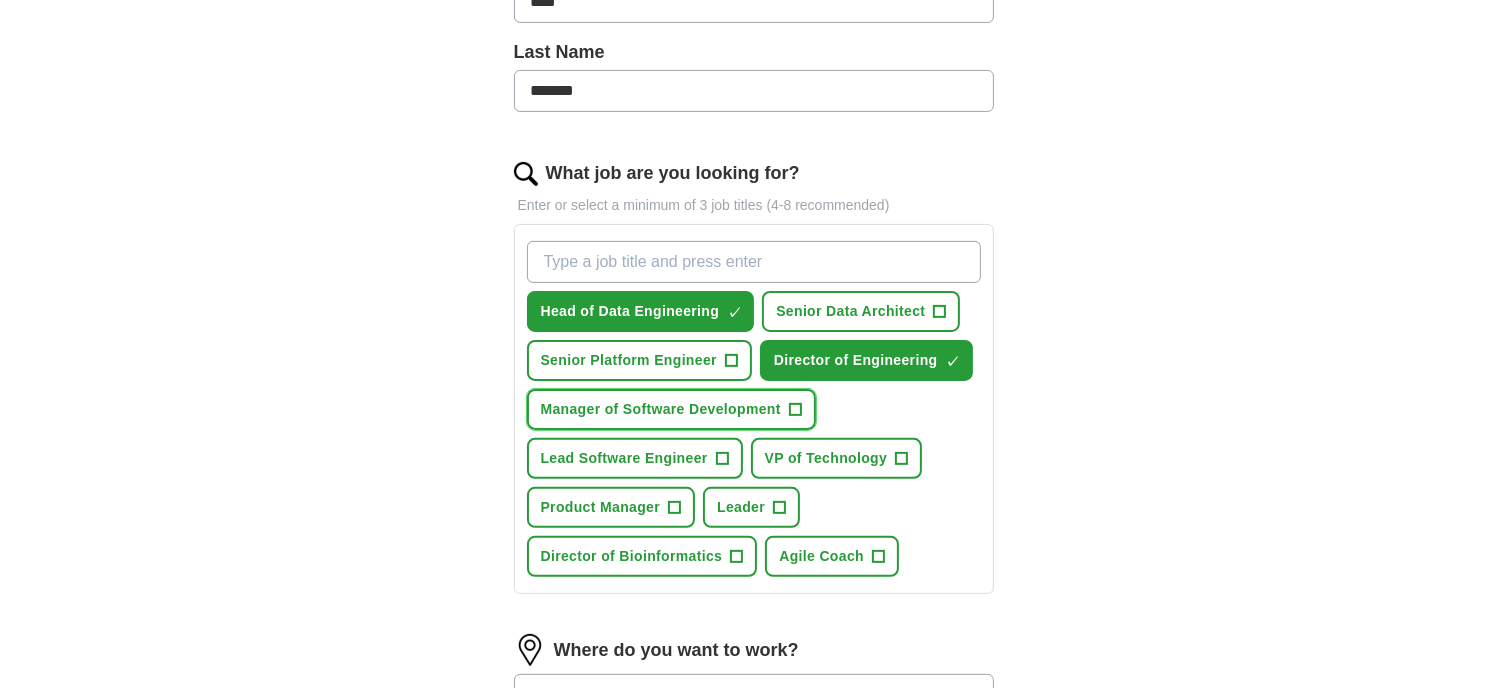 click on "Manager of Software Development" at bounding box center (661, 409) 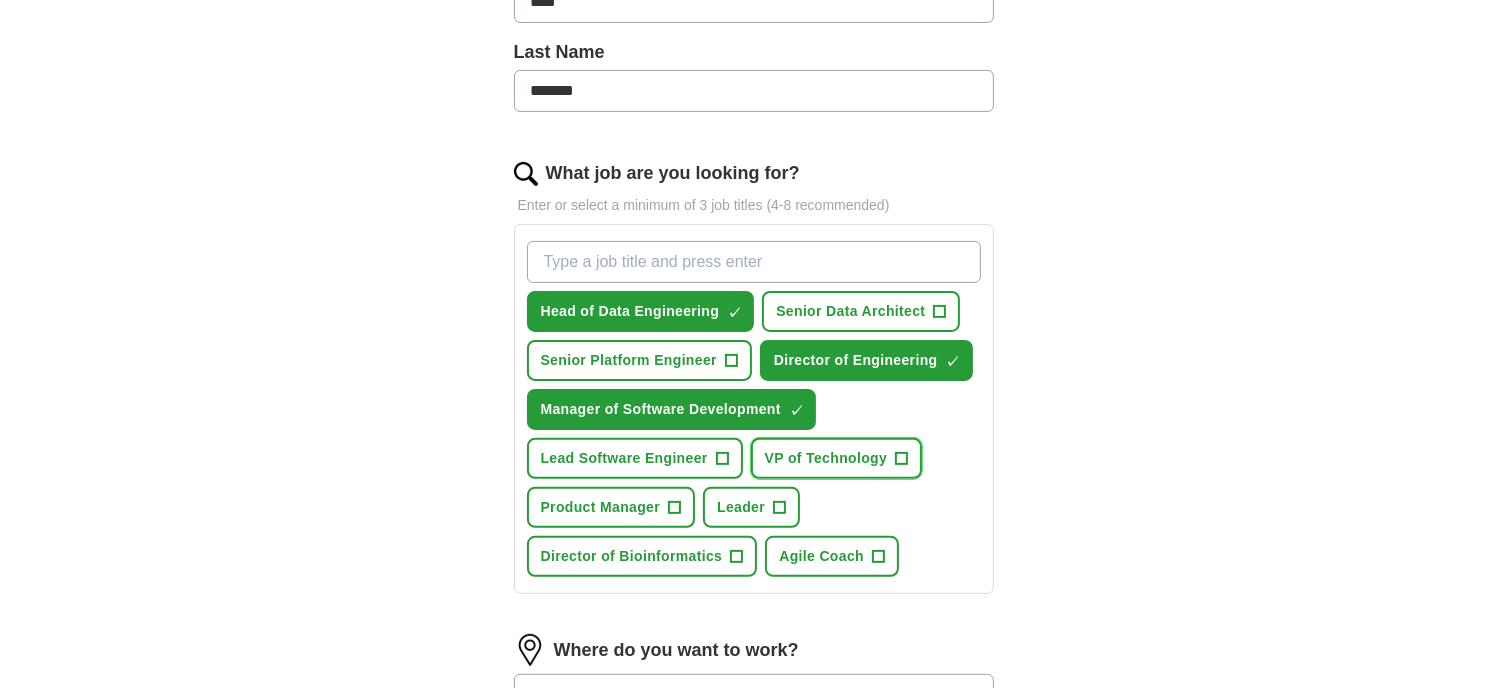 click on "VP of Technology" at bounding box center (826, 458) 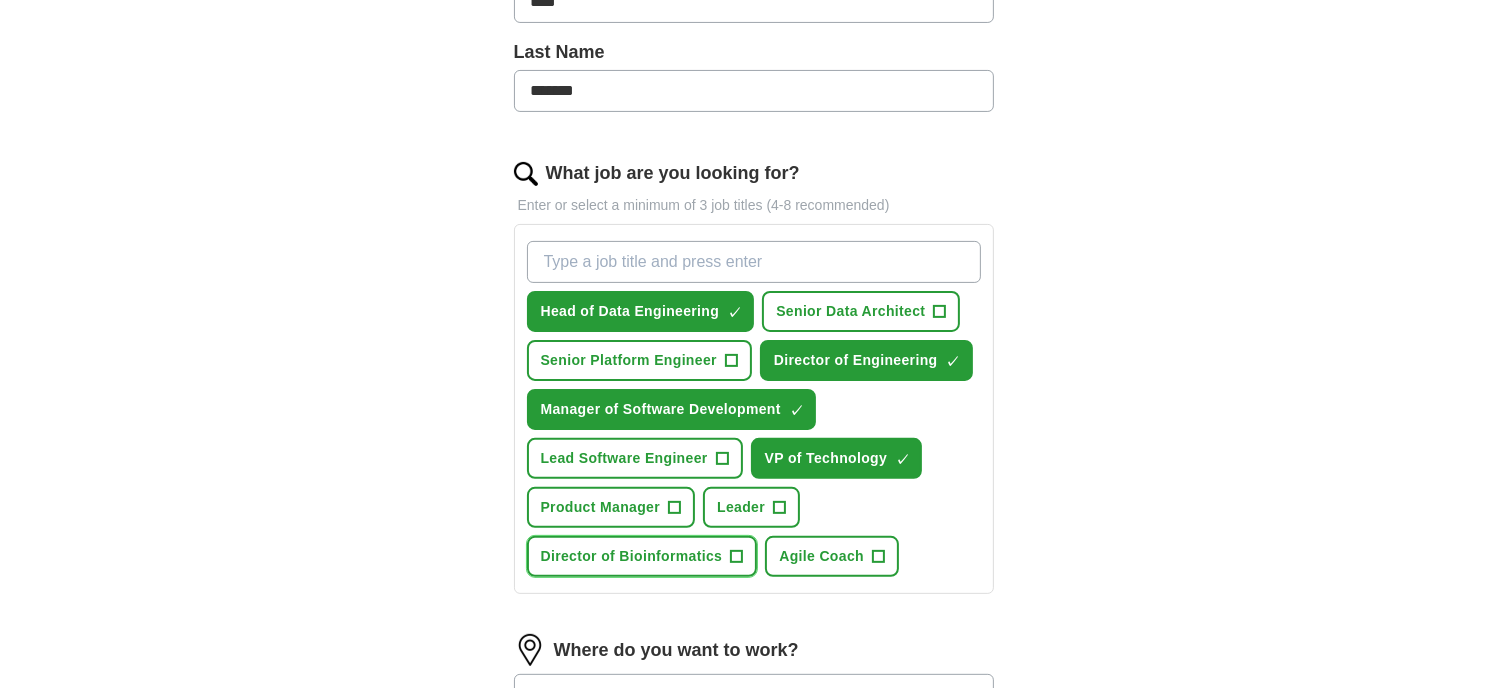 click on "Director of Bioinformatics" at bounding box center [632, 556] 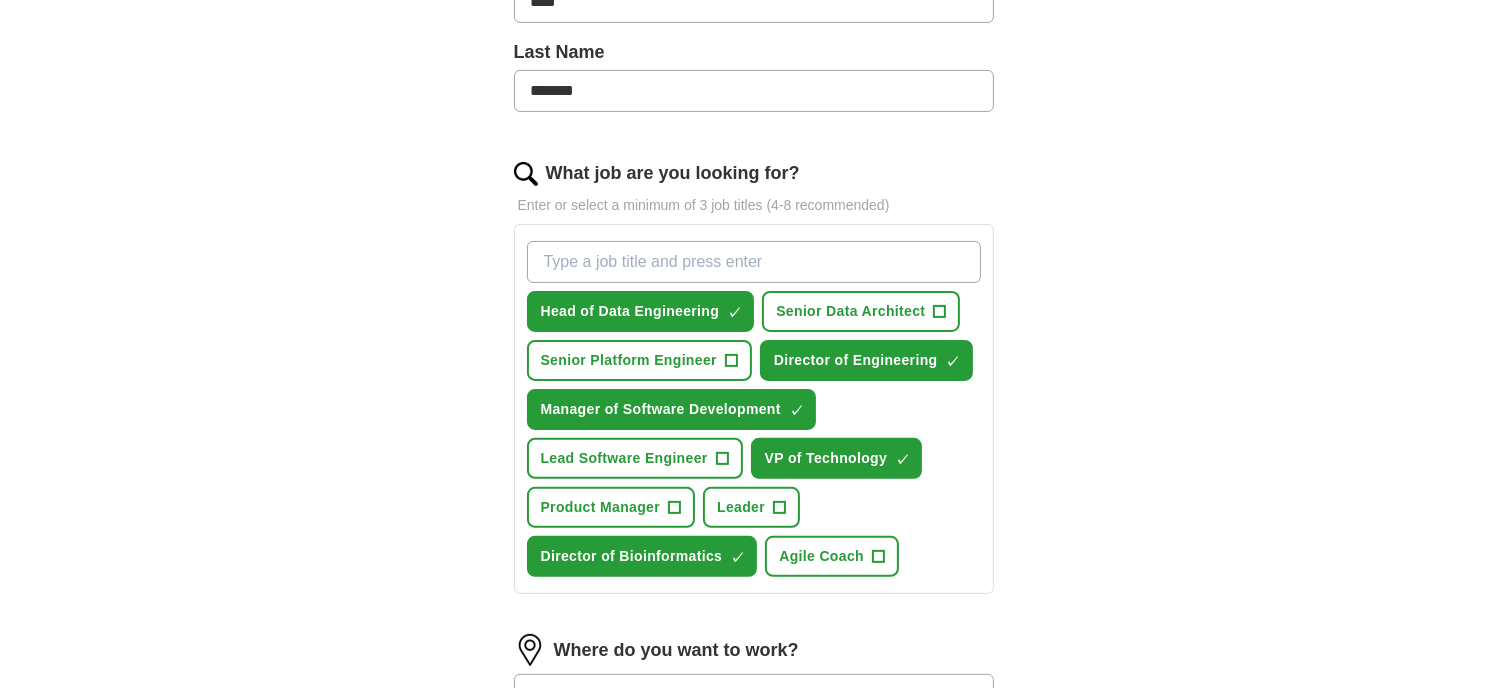 click on "What job are you looking for?" at bounding box center (754, 262) 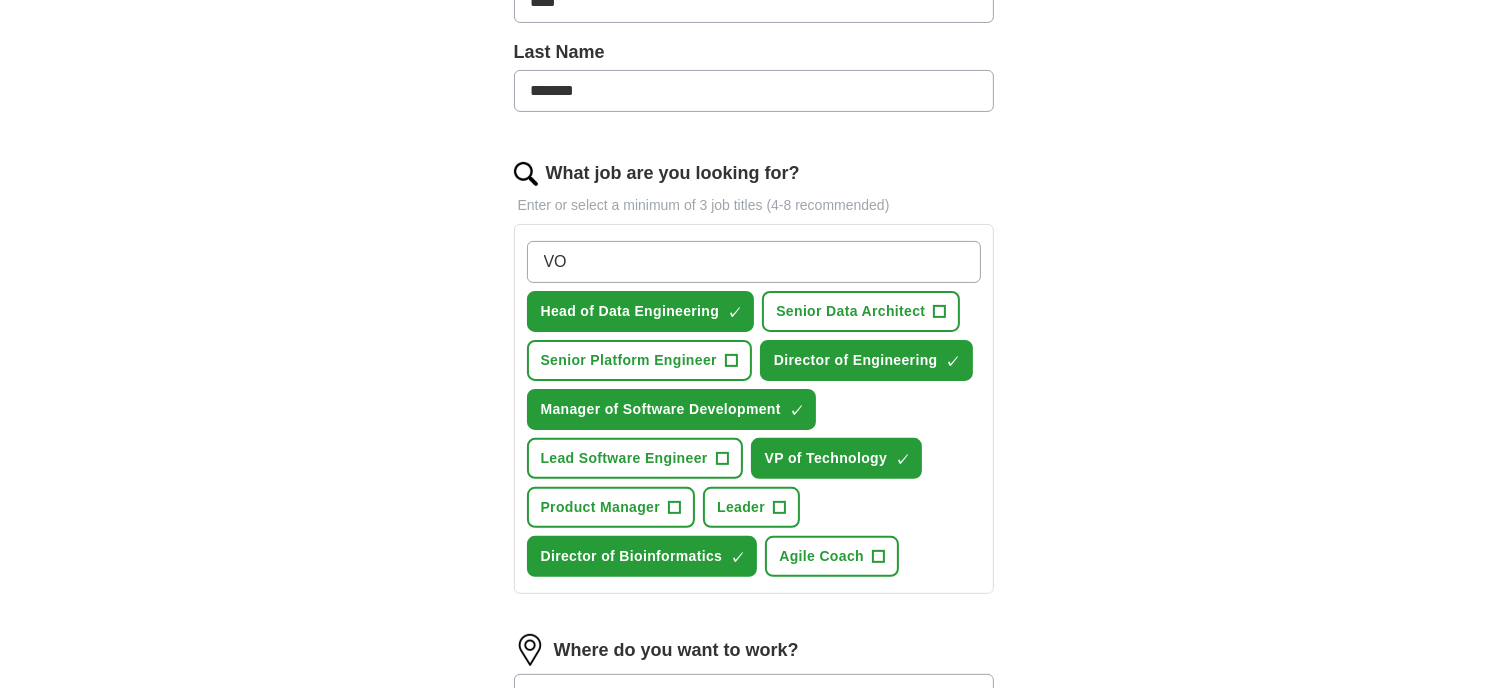 type on "V" 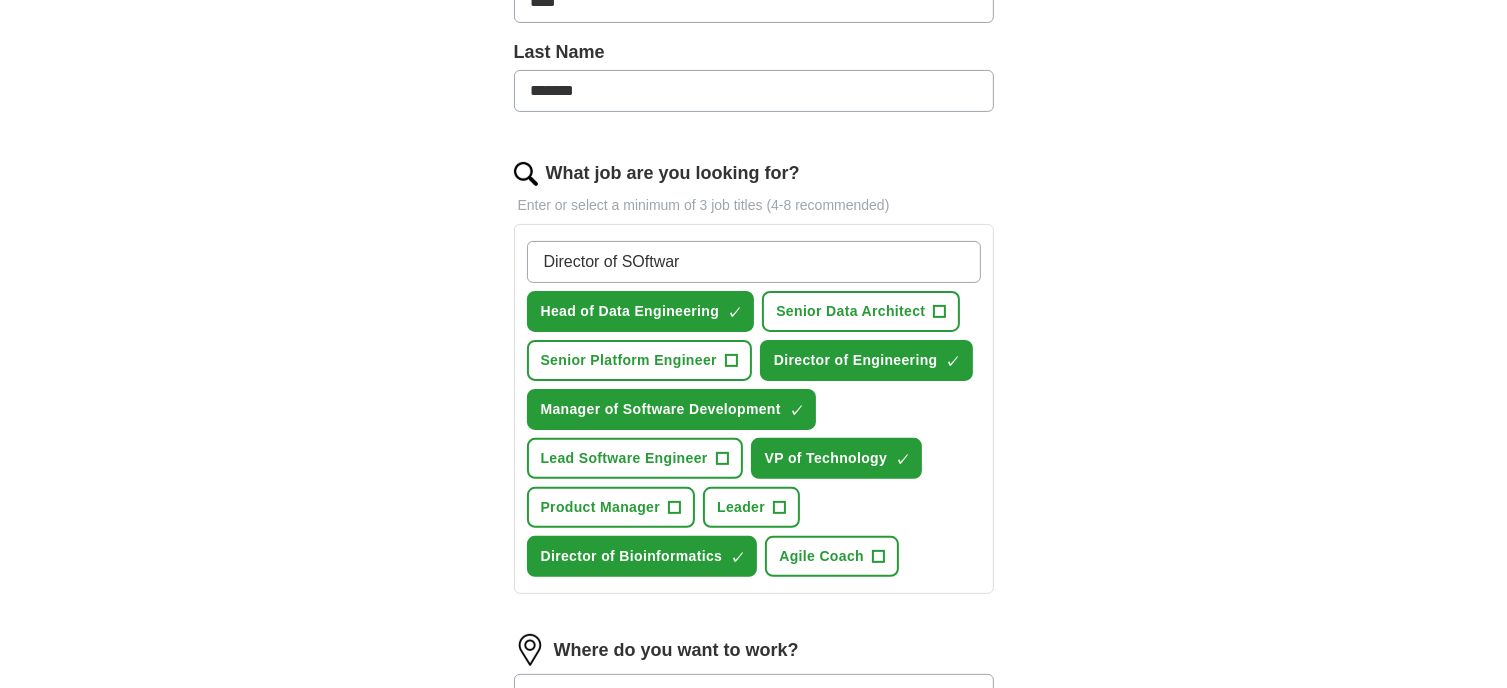 type on "Director of SOftware" 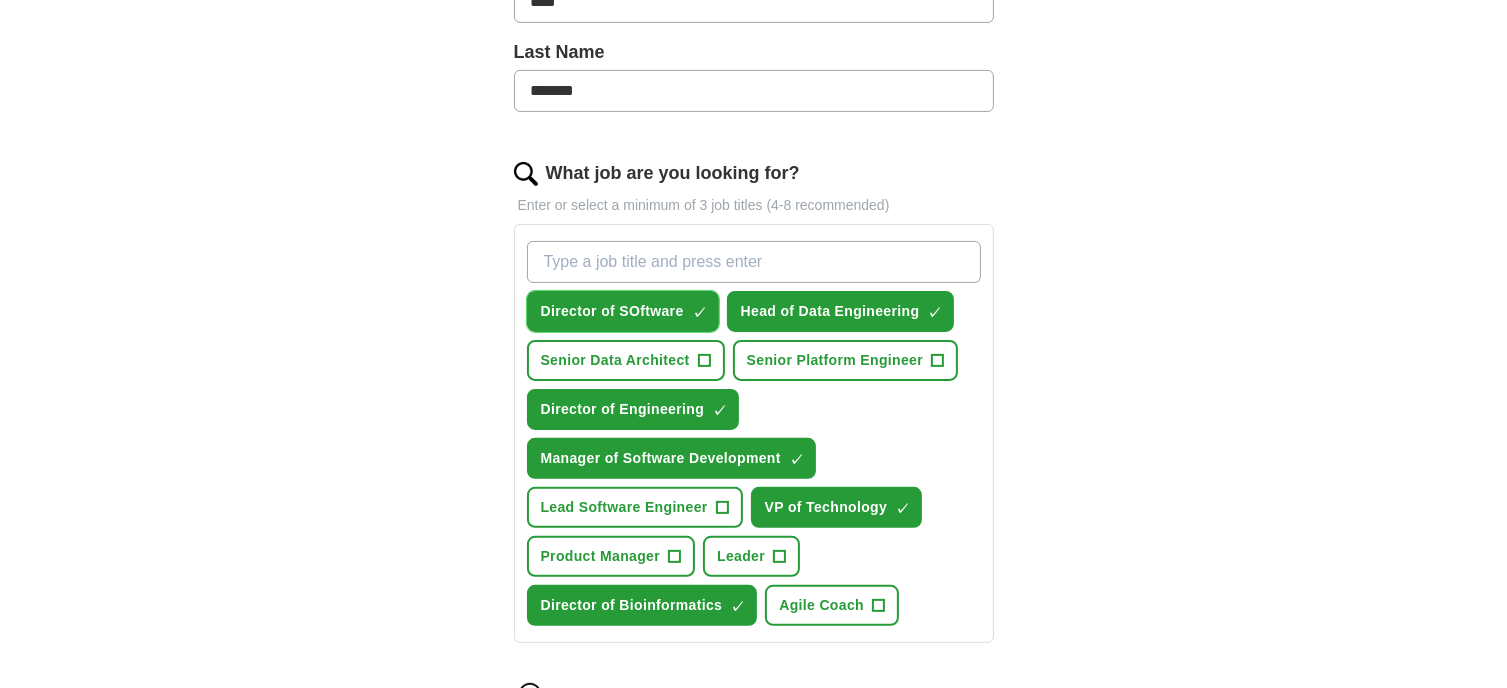 click on "×" at bounding box center [0, 0] 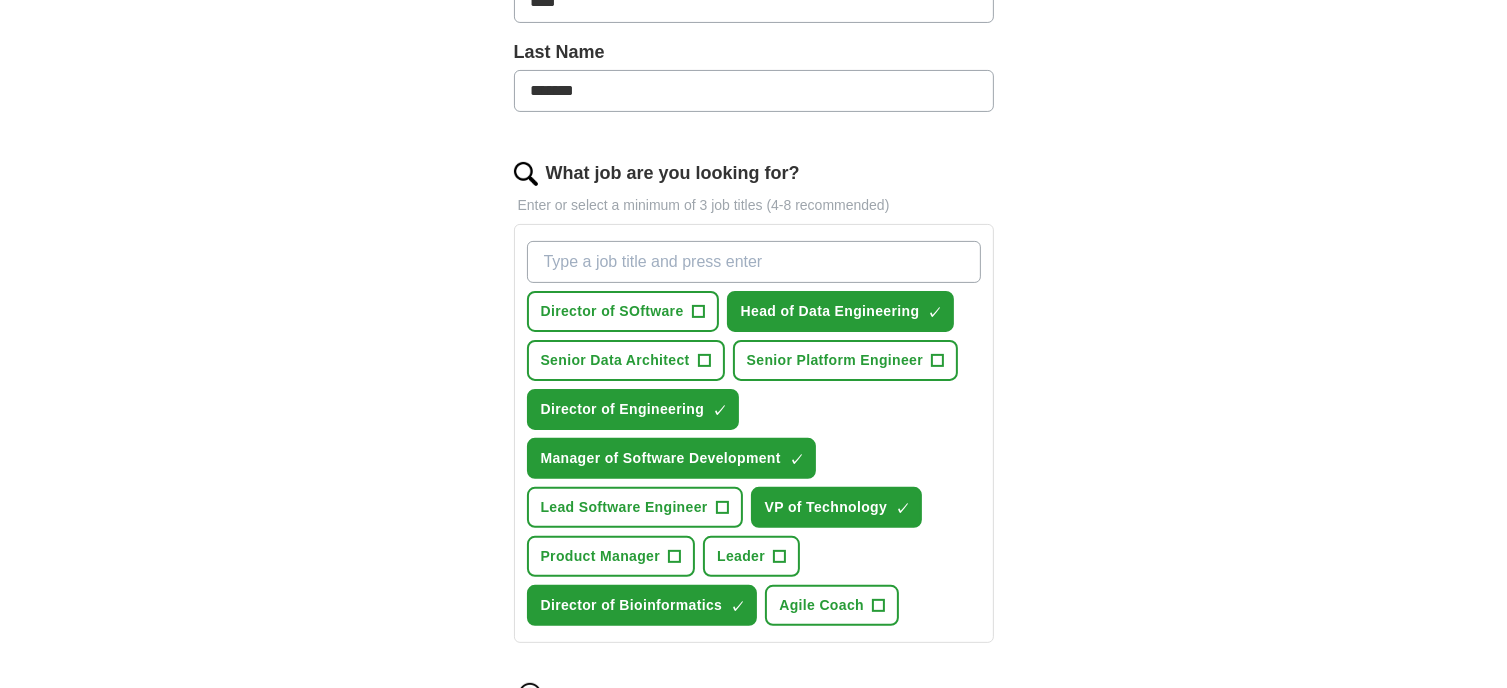 click on "What job are you looking for?" at bounding box center (754, 262) 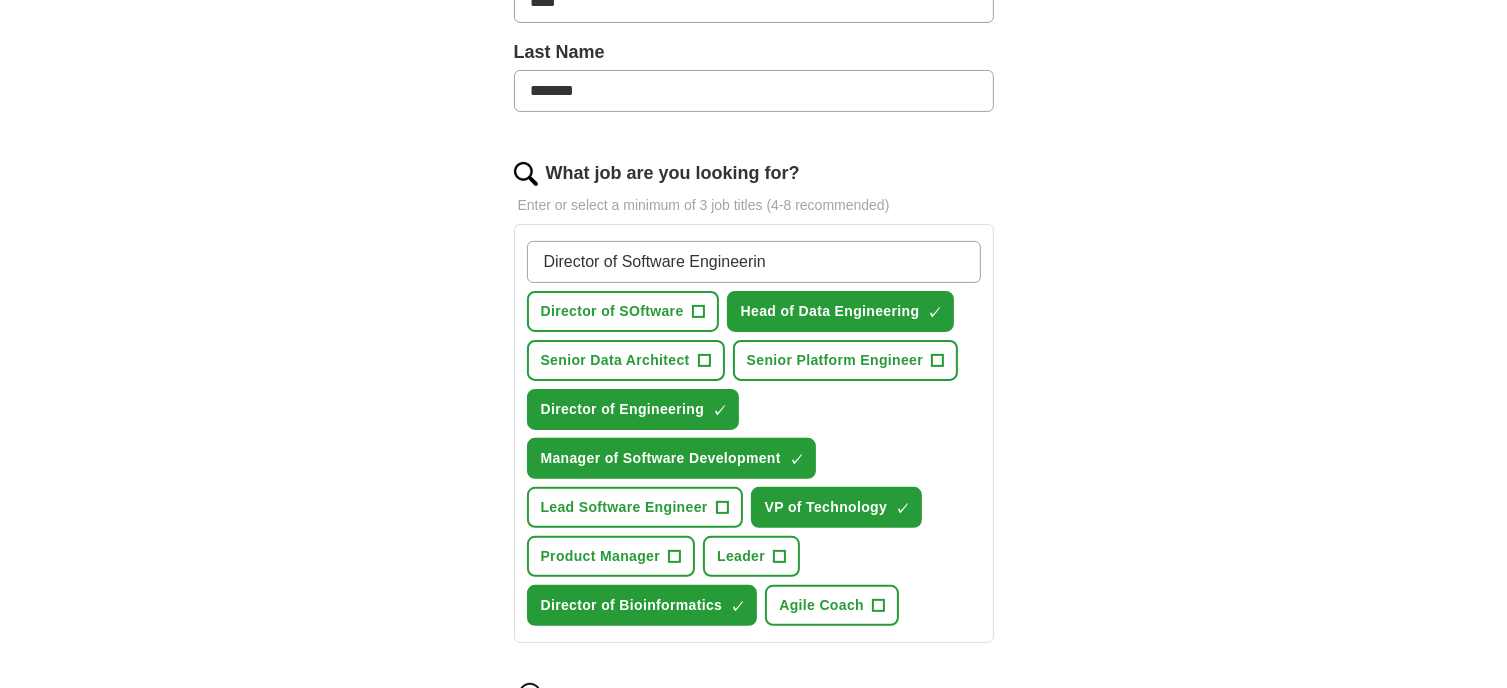 type on "Director of Software Engineering" 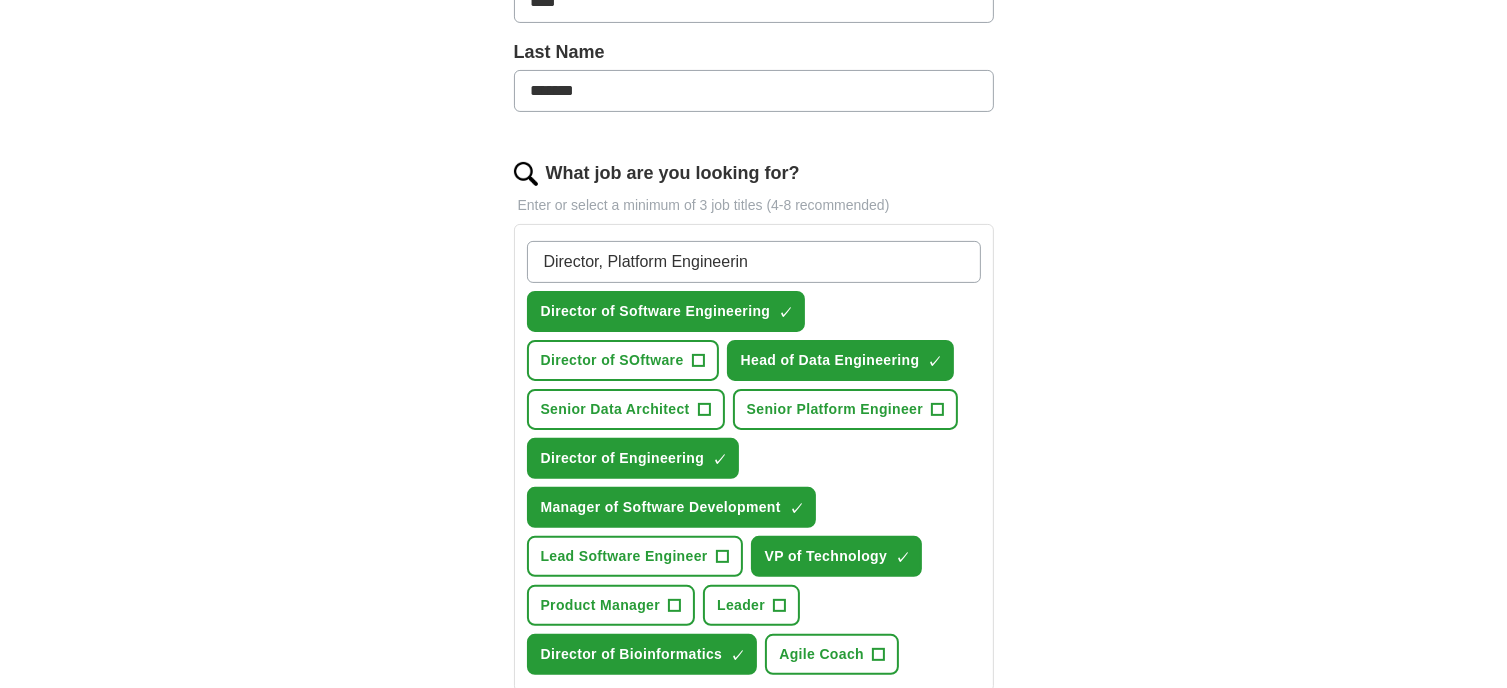 type on "Director, Platform Engineering" 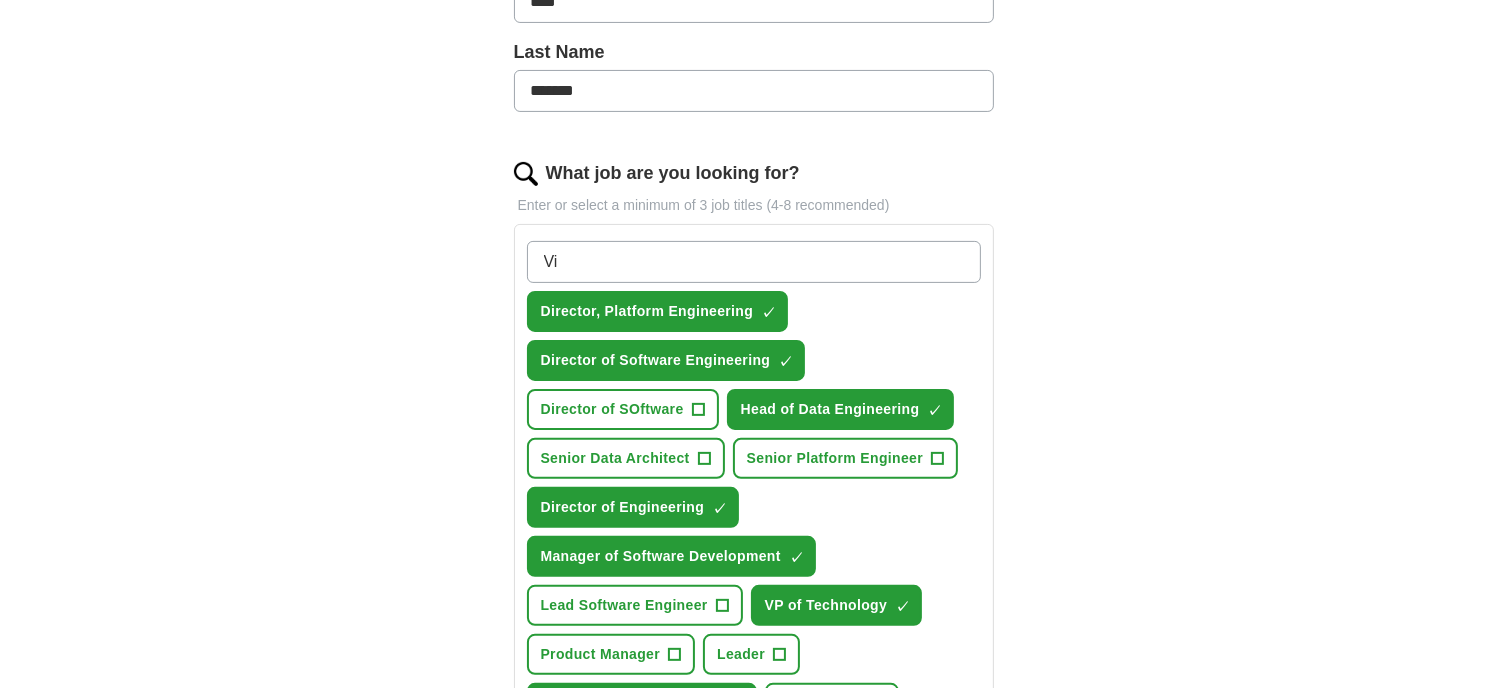 type on "V" 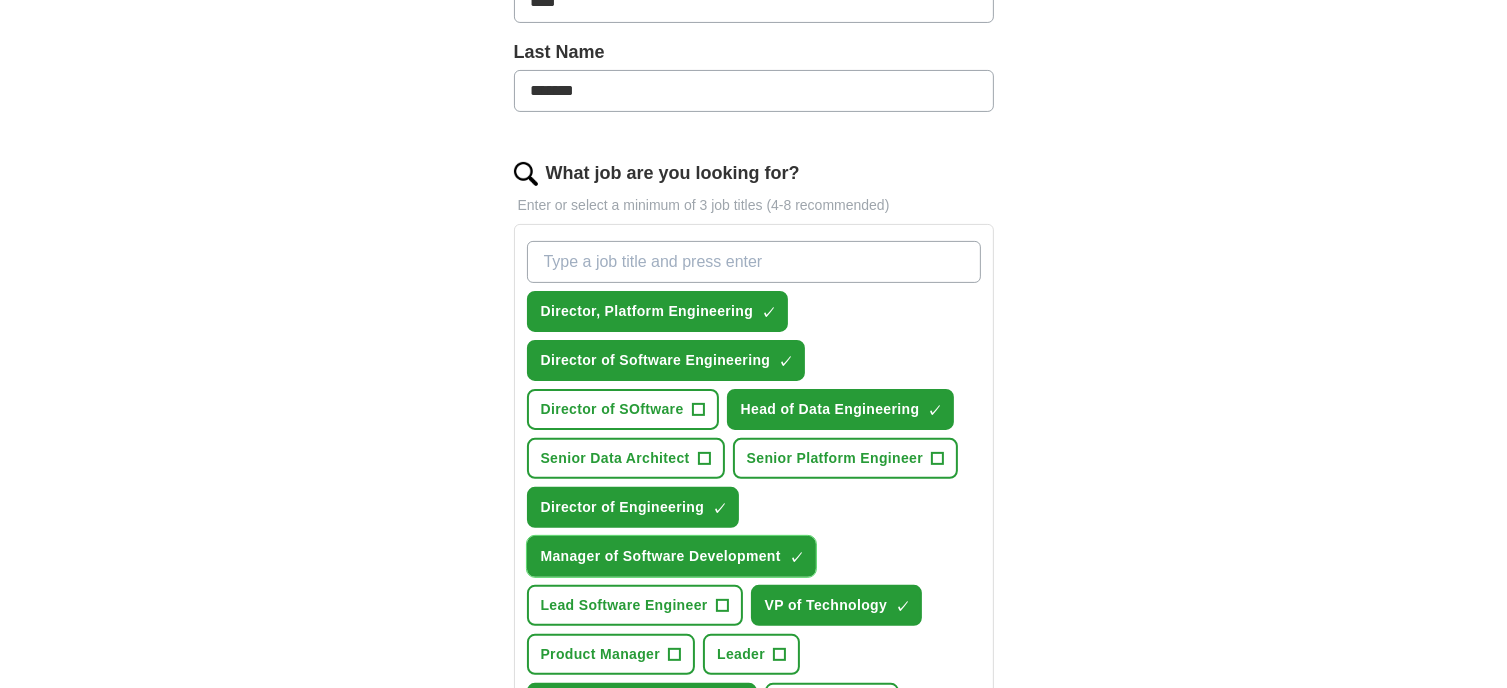 click on "×" at bounding box center [0, 0] 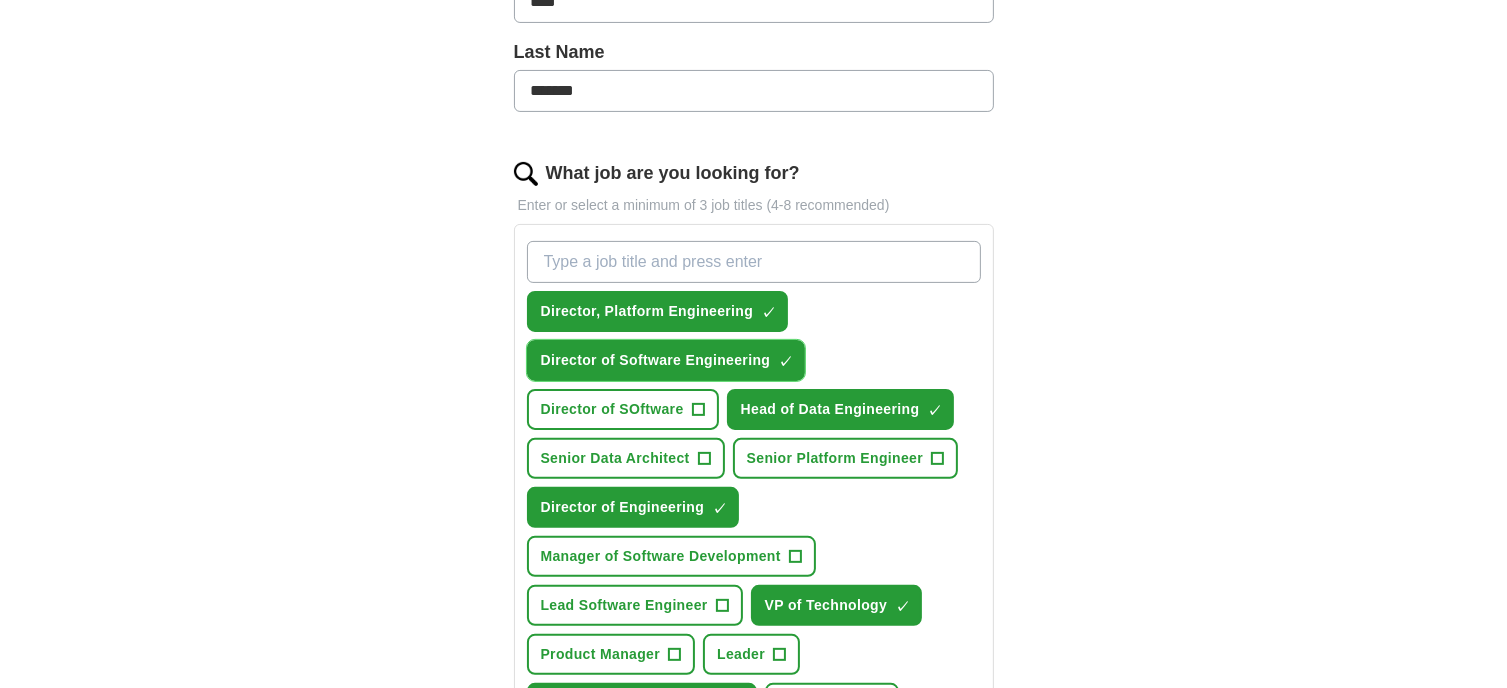 click on "Director of Software Engineering" at bounding box center [656, 360] 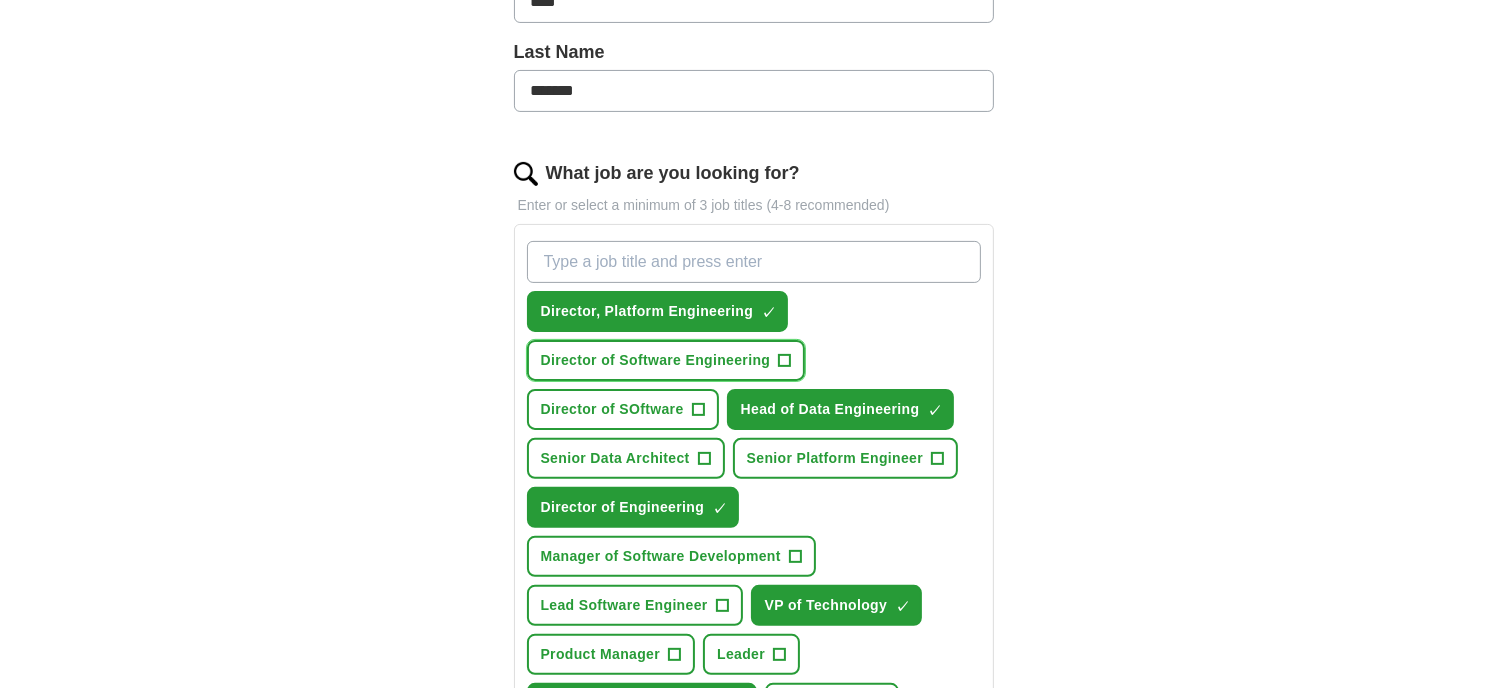 click on "Director of Software Engineering" at bounding box center [656, 360] 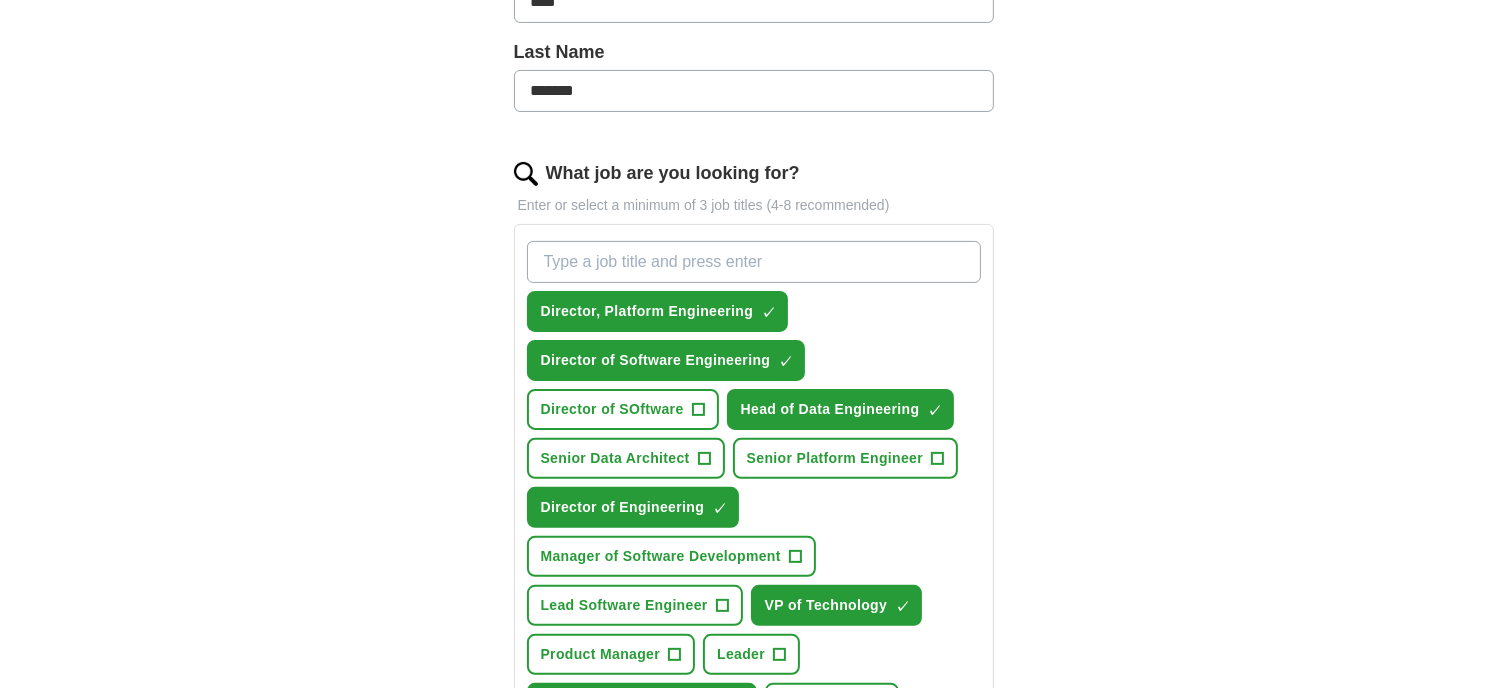 click on "What job are you looking for?" at bounding box center (754, 262) 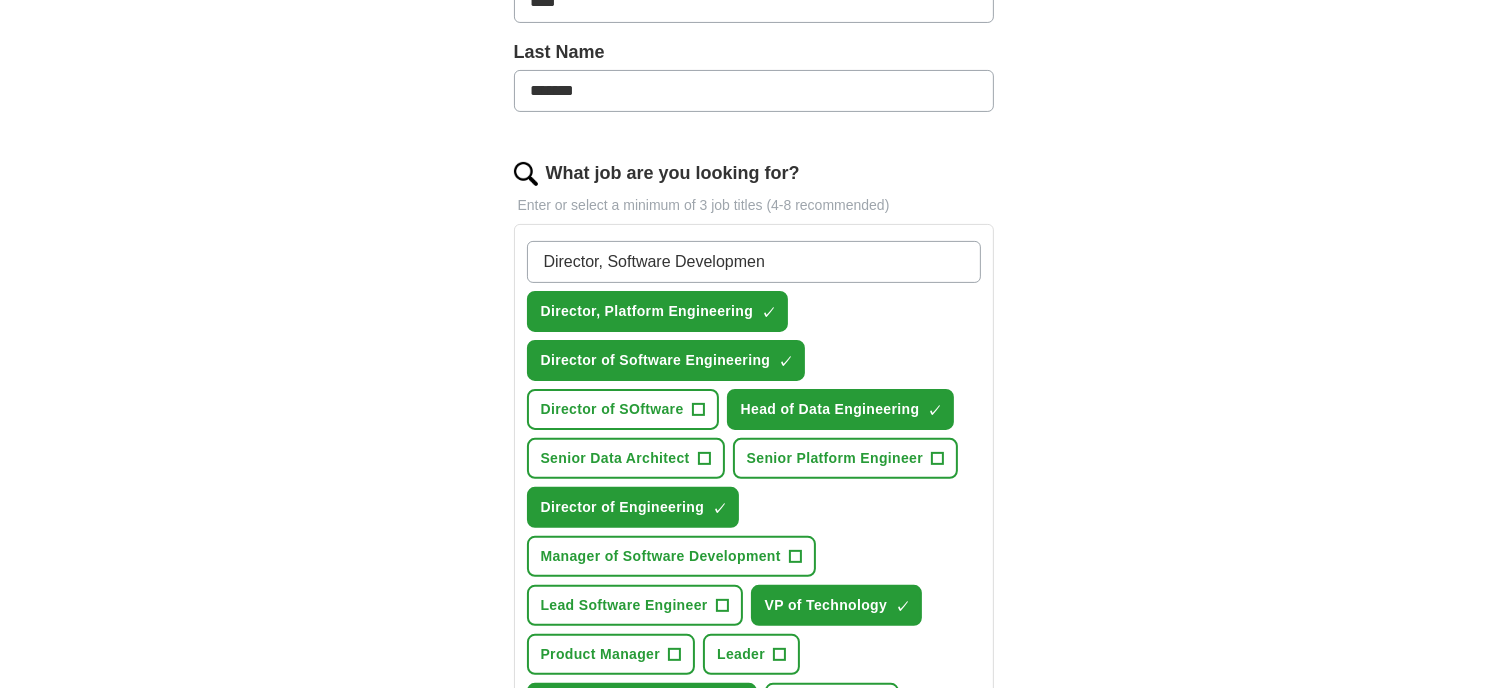 type on "Director, Software Development" 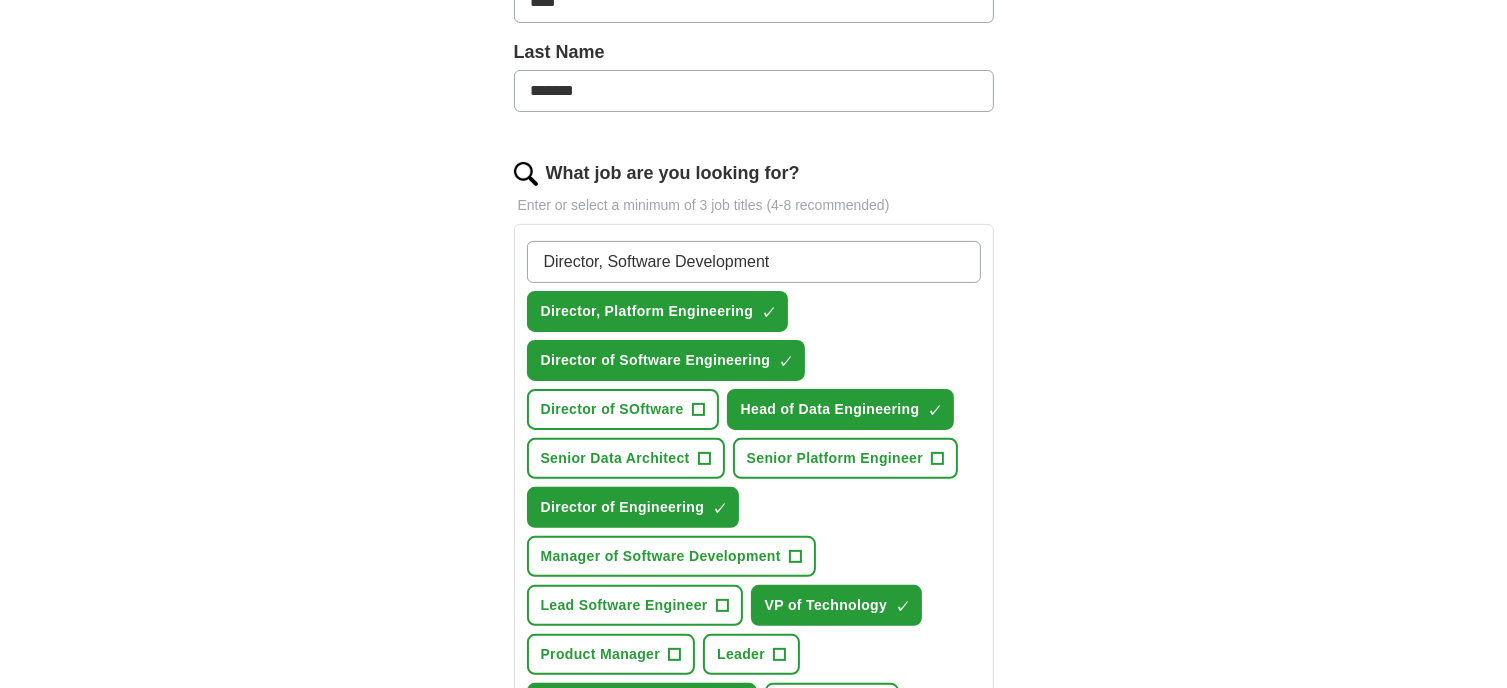 type 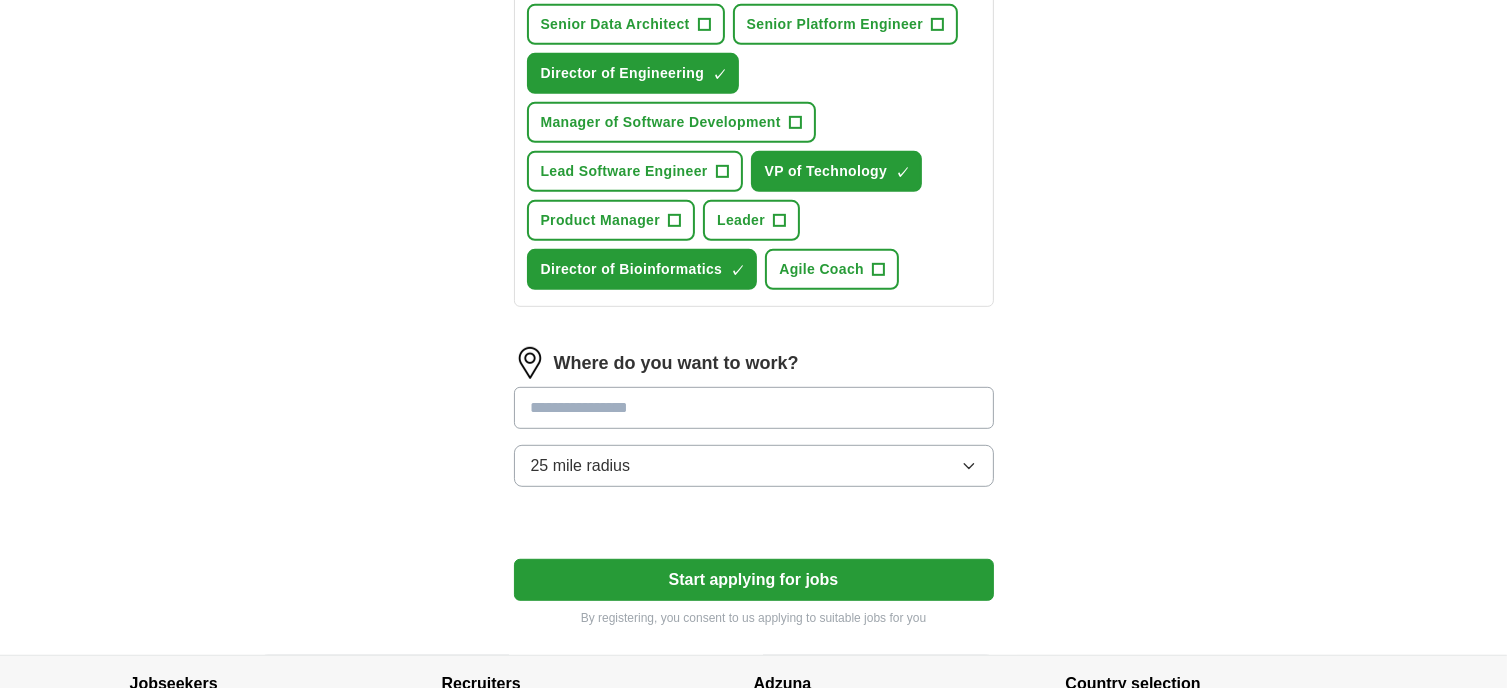 scroll, scrollTop: 996, scrollLeft: 0, axis: vertical 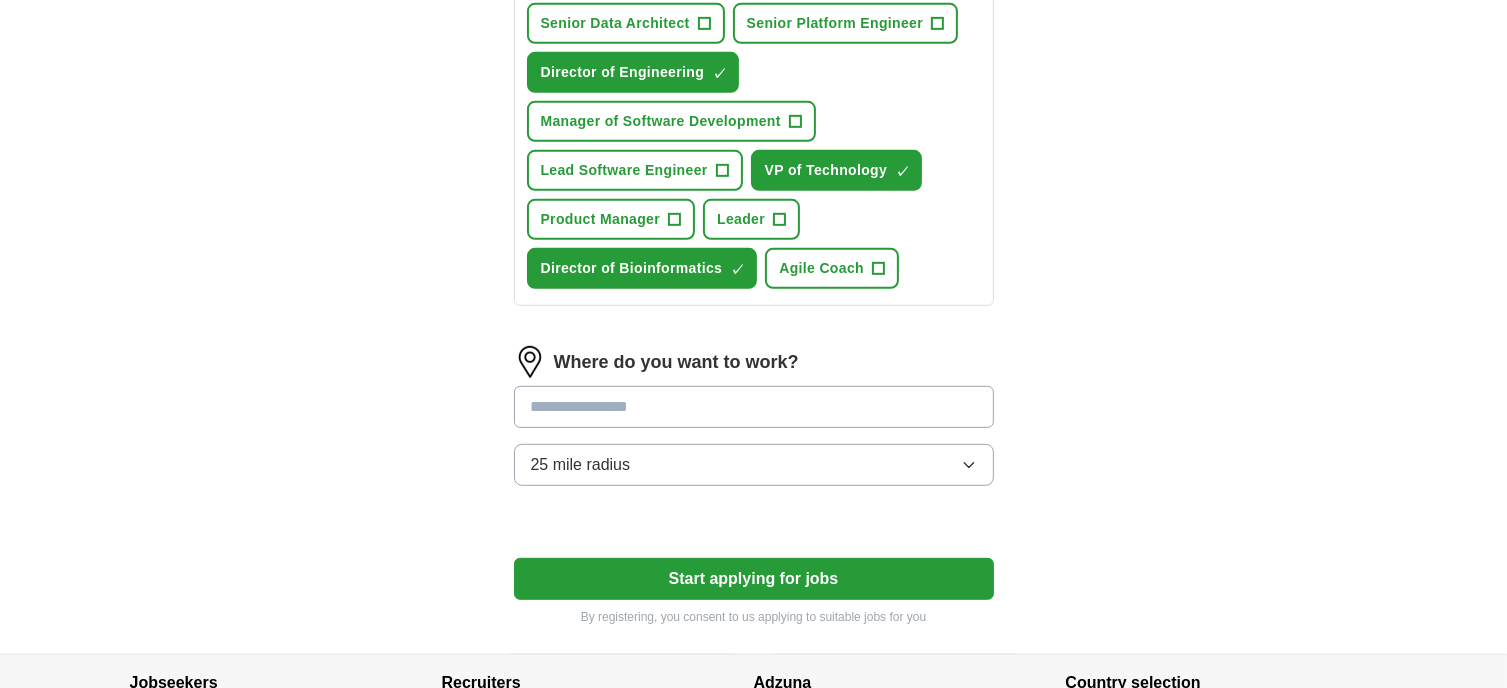click at bounding box center (754, 407) 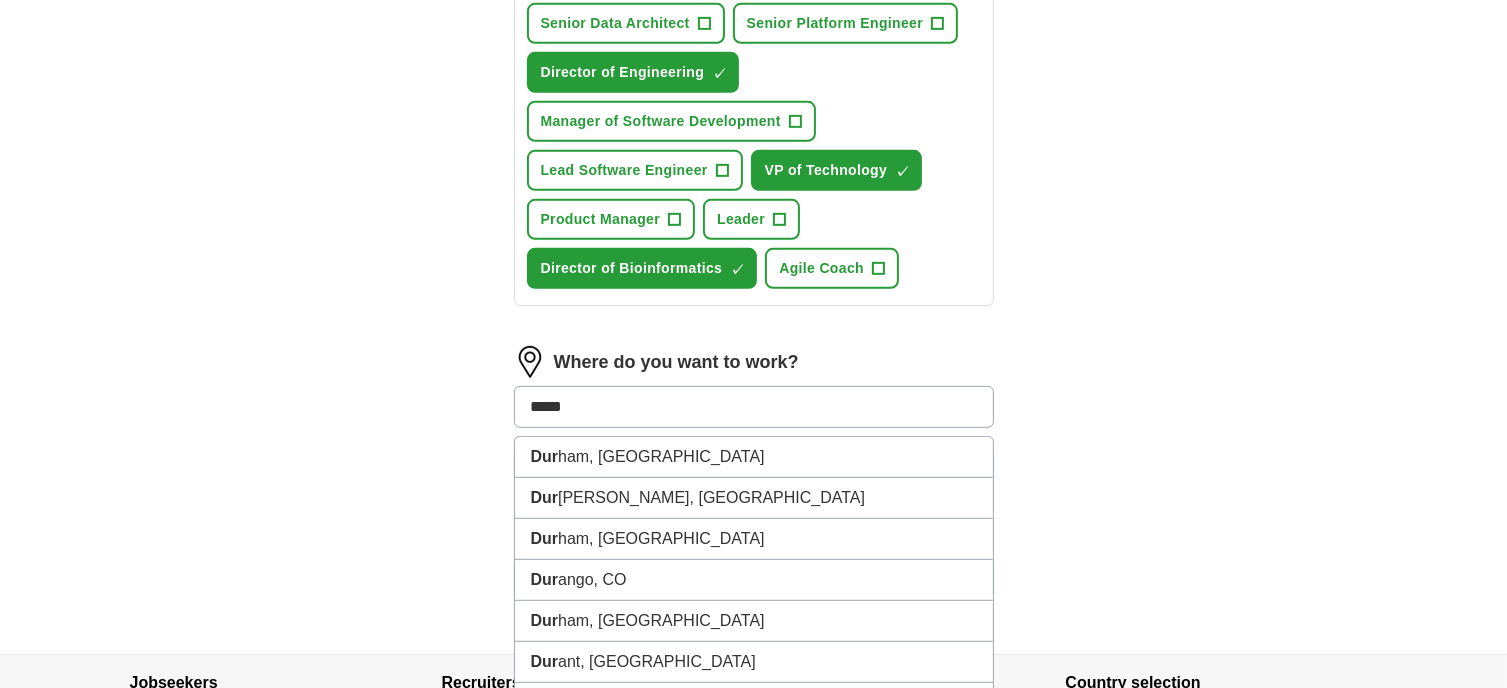 type on "******" 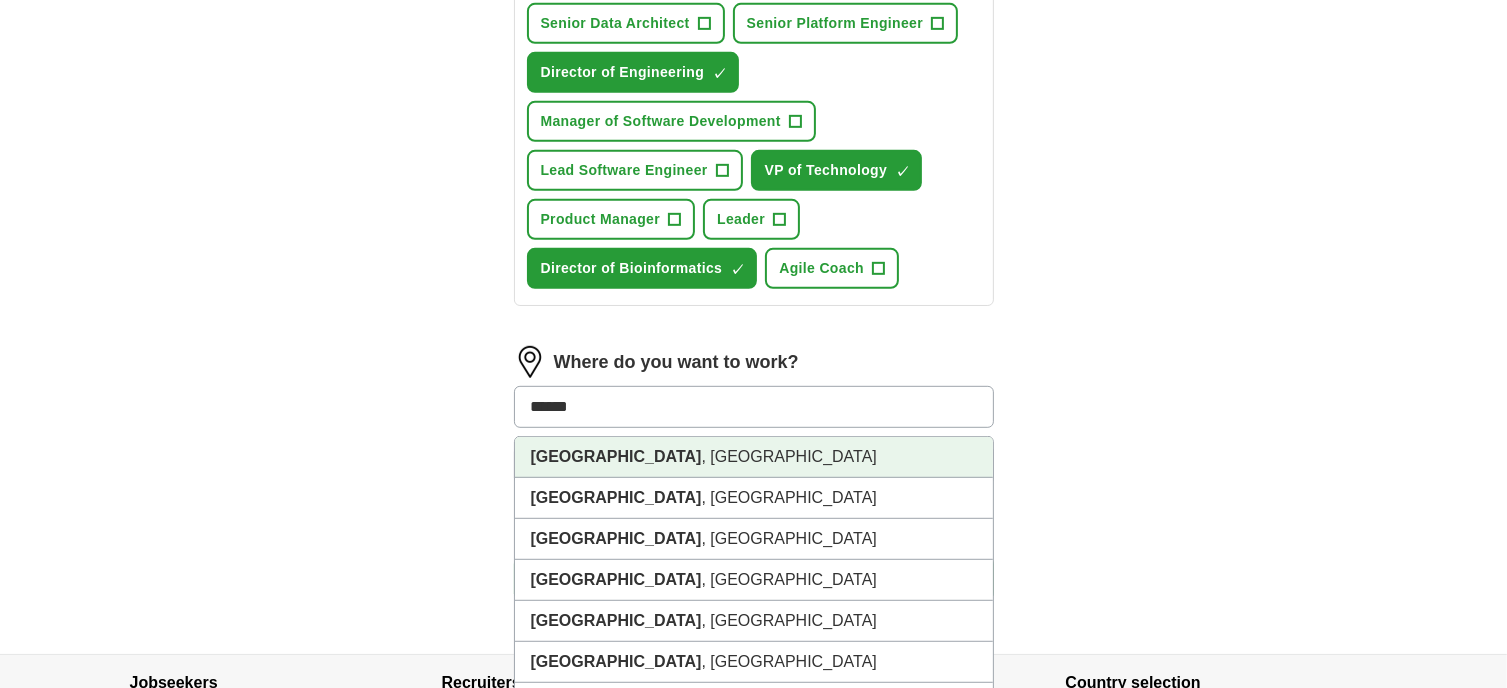 click on "[GEOGRAPHIC_DATA] , [GEOGRAPHIC_DATA]" at bounding box center (754, 457) 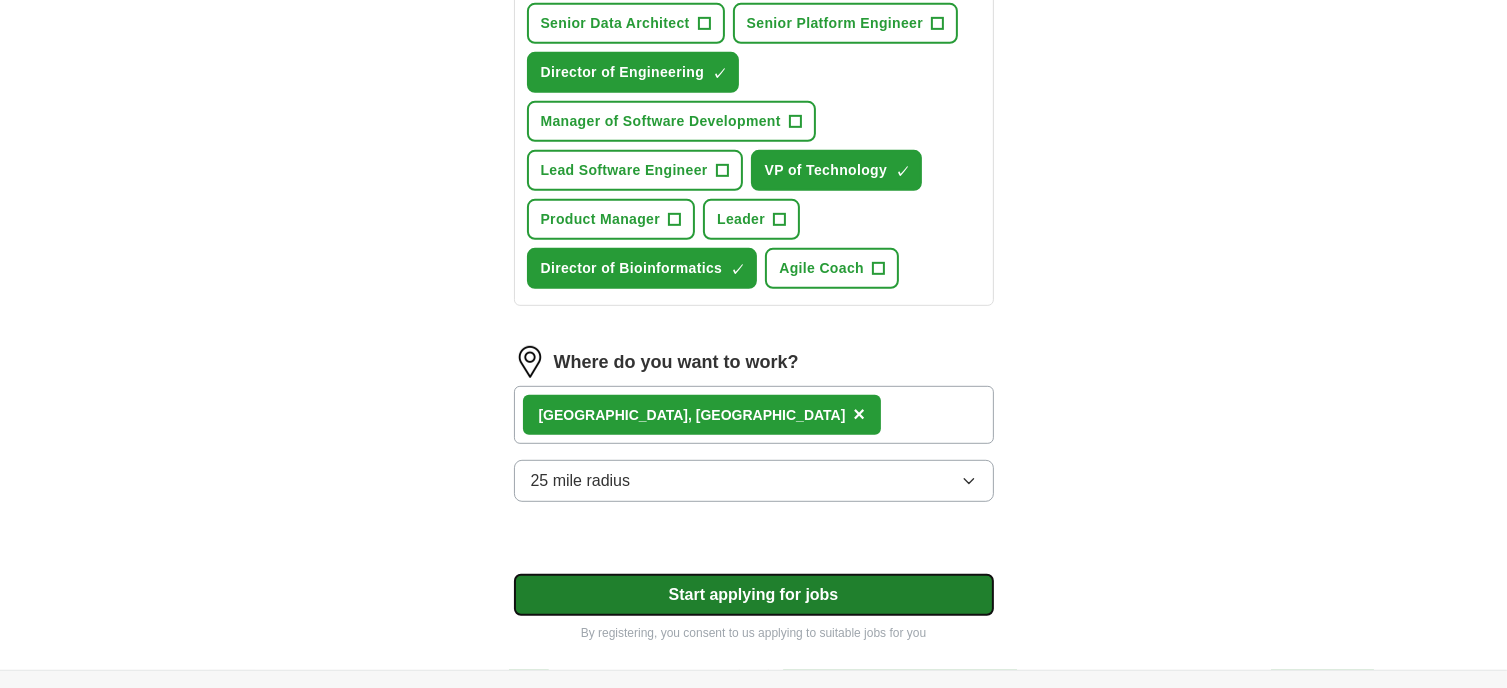 click on "Start applying for jobs" at bounding box center (754, 595) 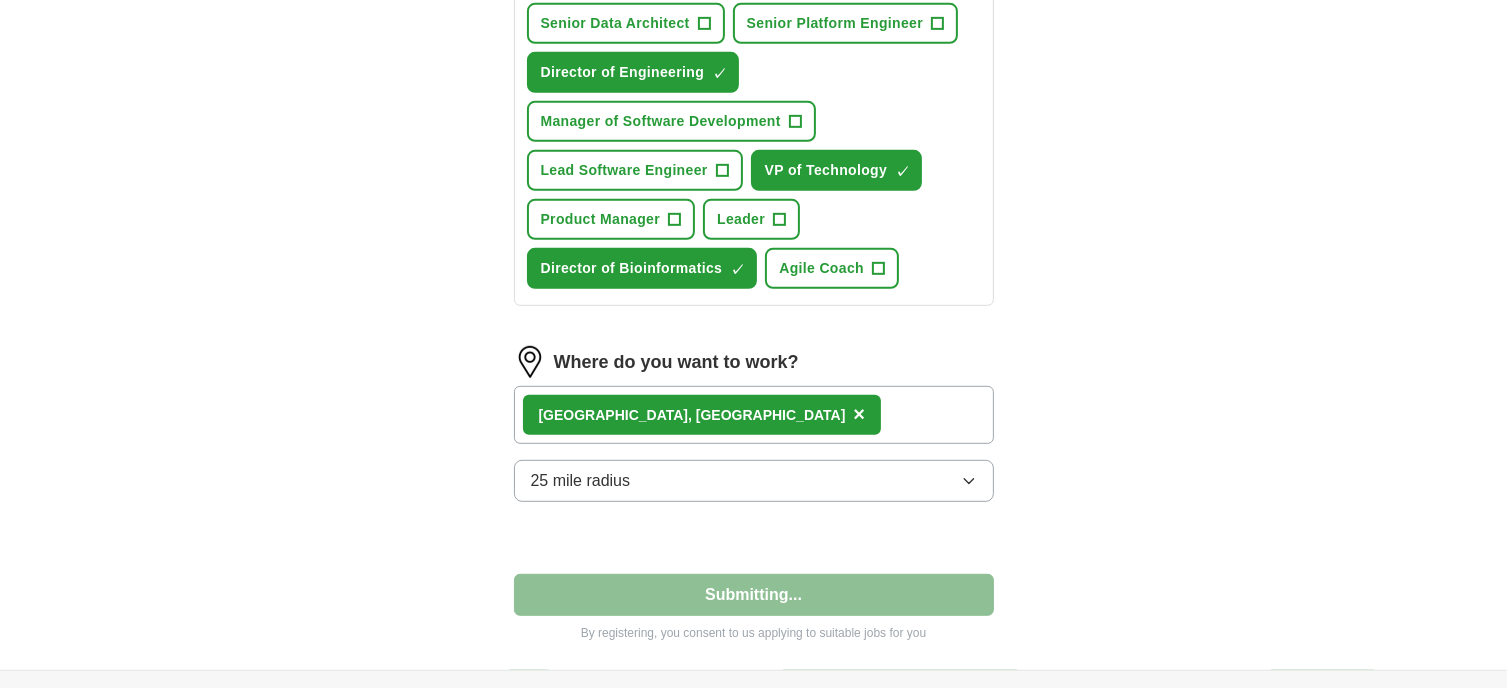 select on "**" 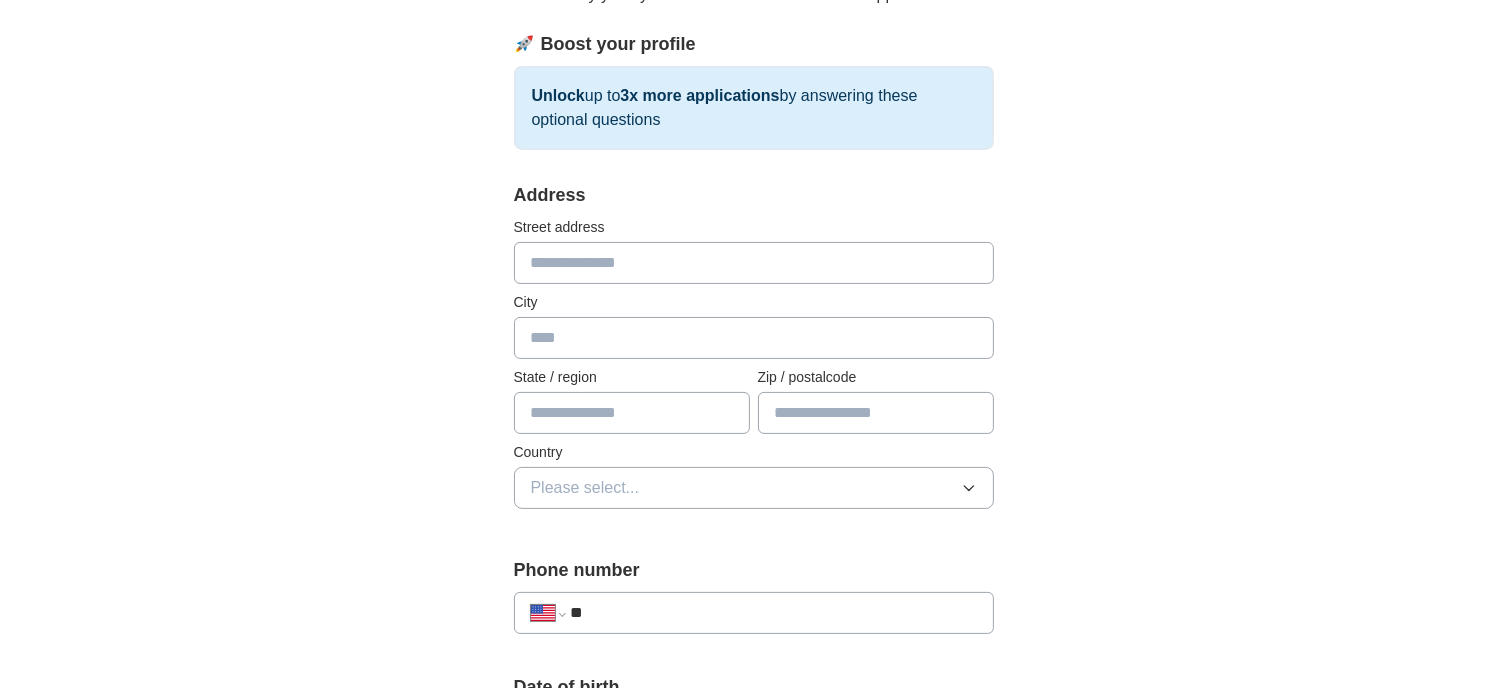 scroll, scrollTop: 270, scrollLeft: 0, axis: vertical 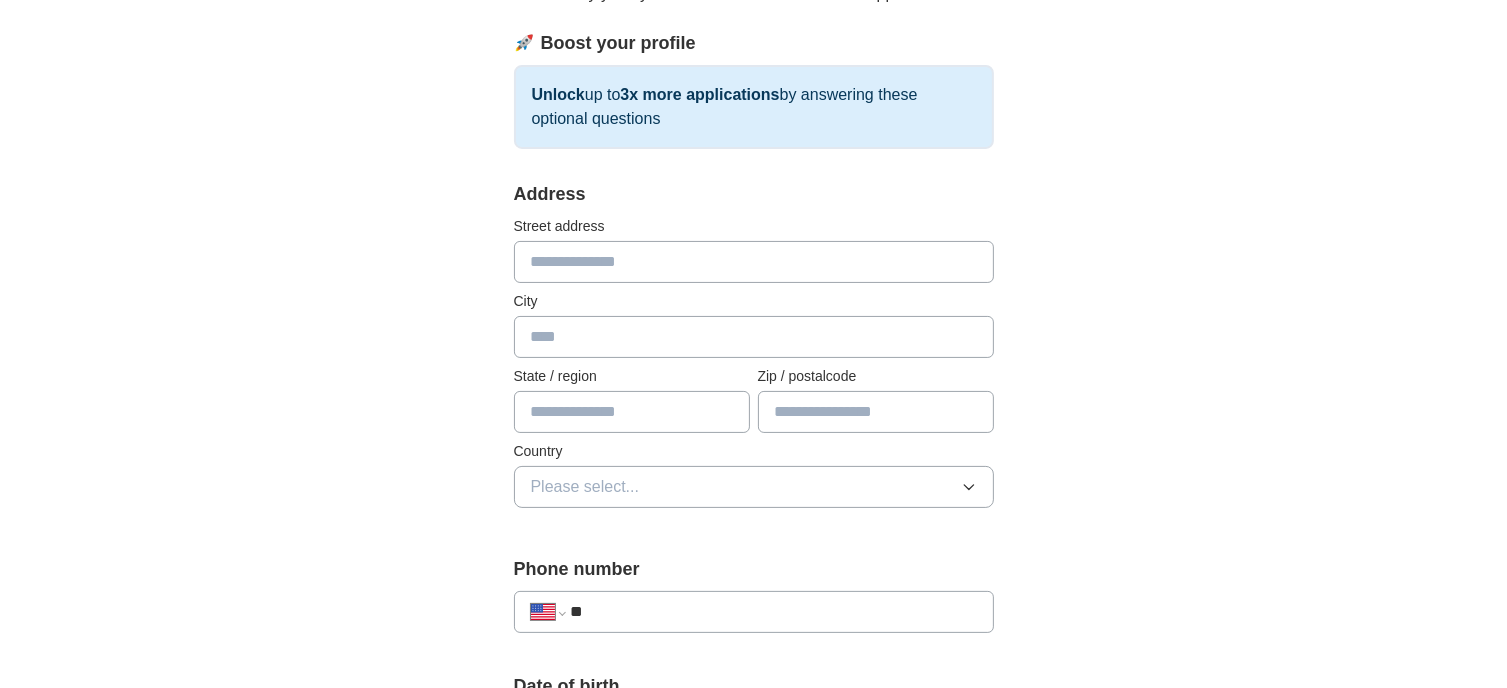 click at bounding box center [754, 262] 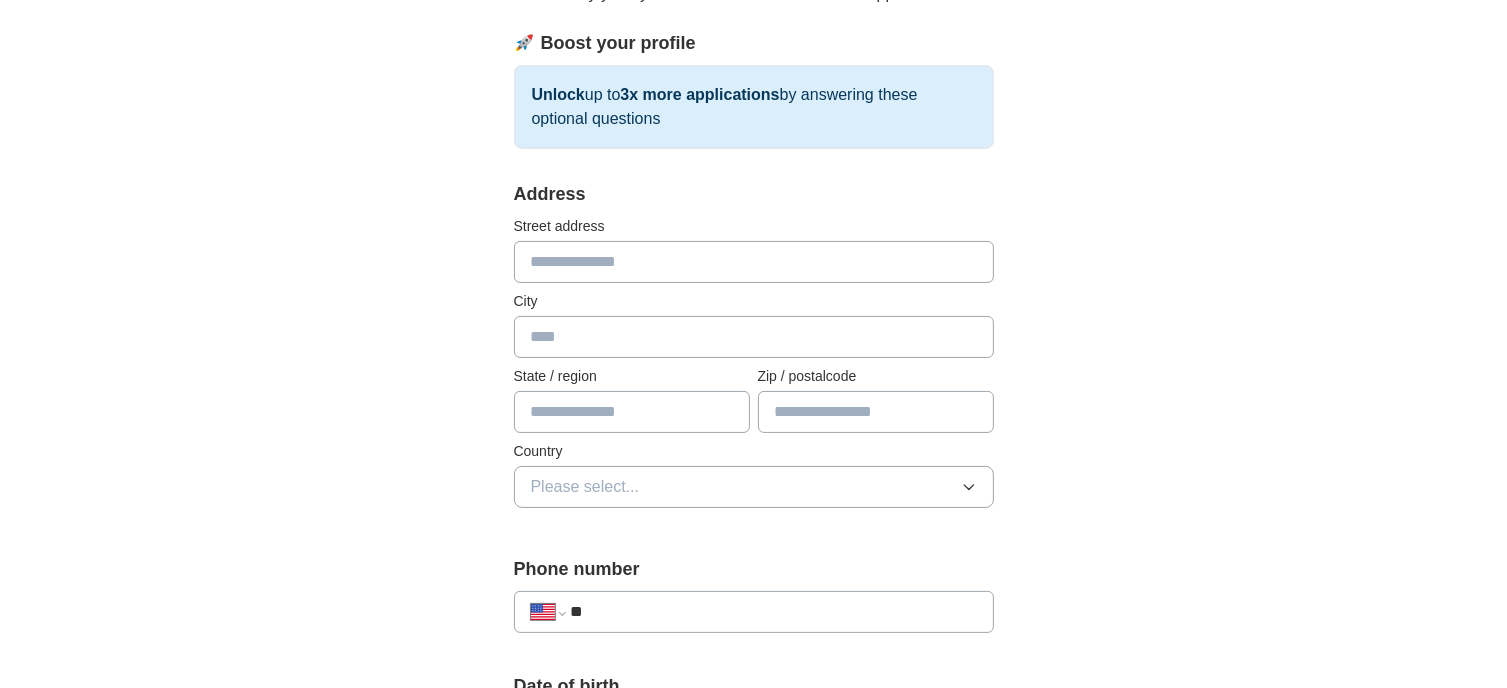 type on "**********" 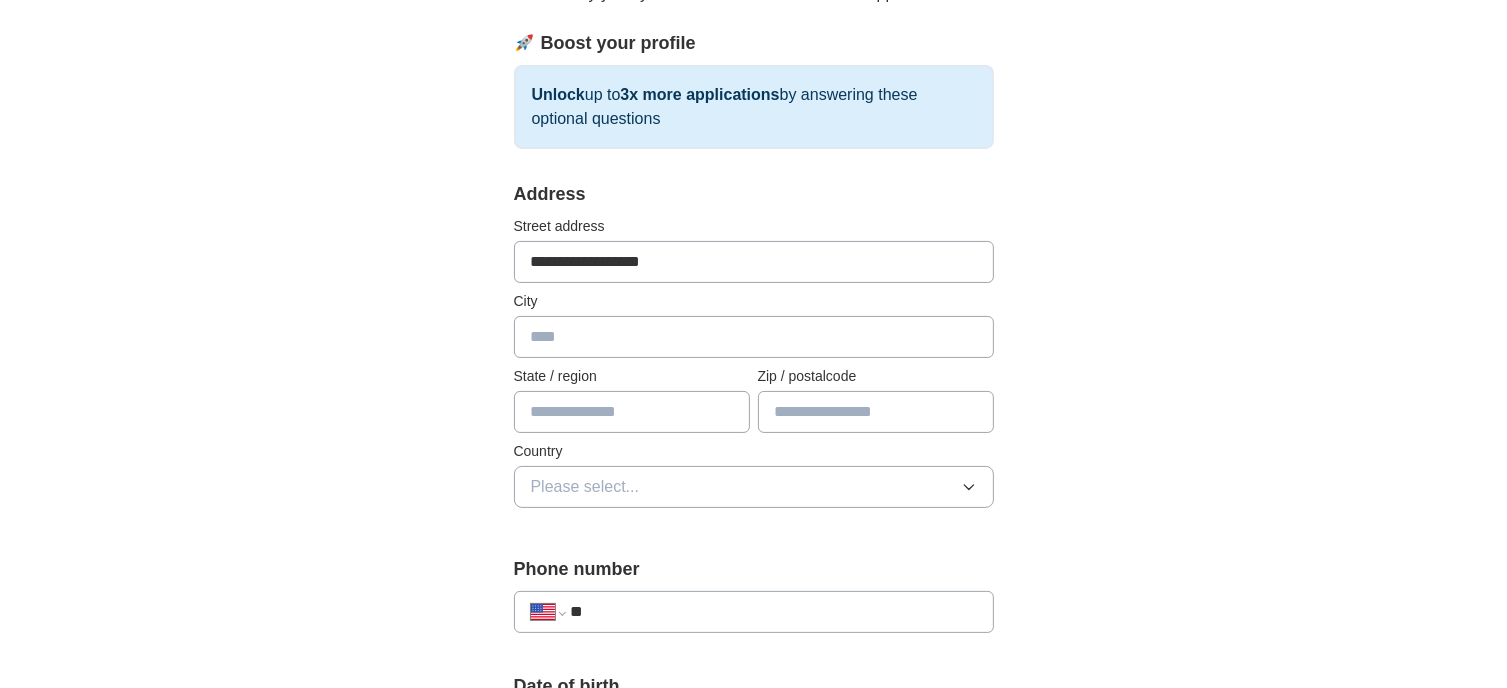 type on "******" 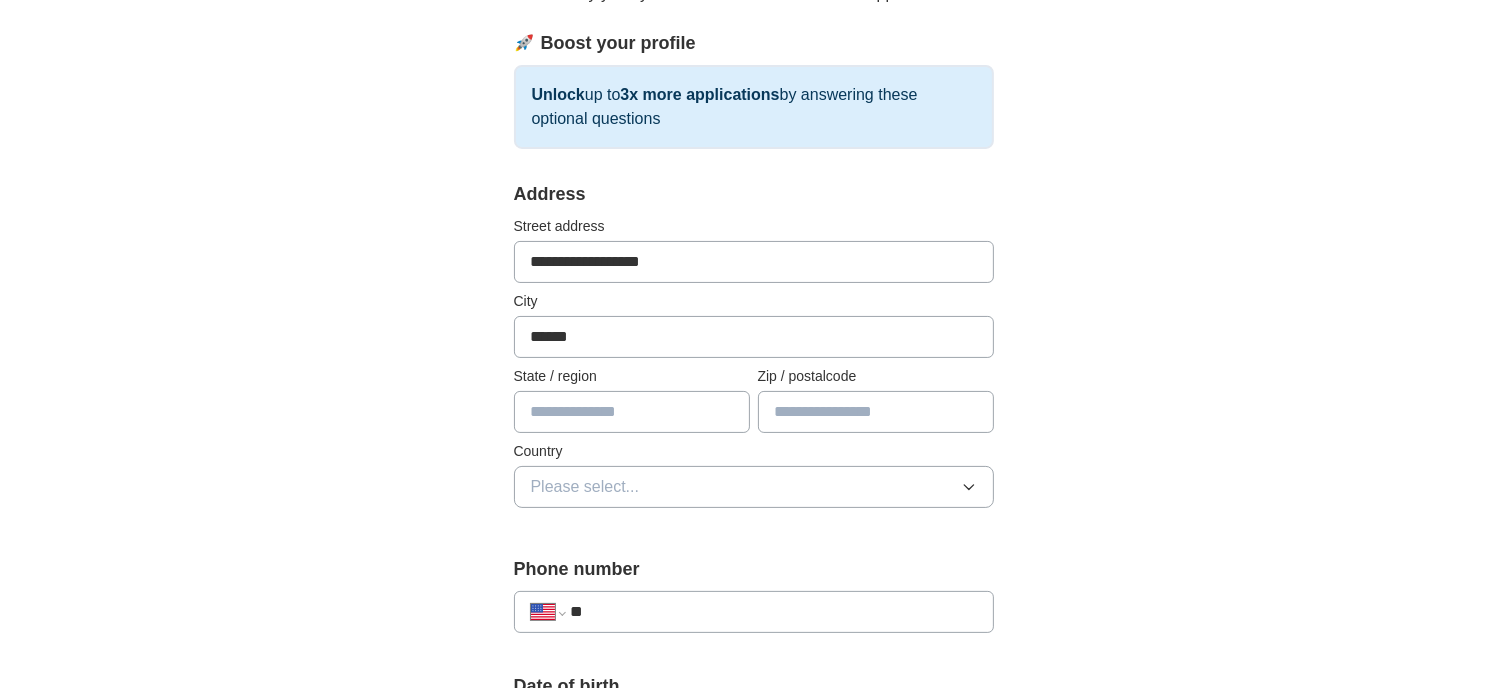 type on "**" 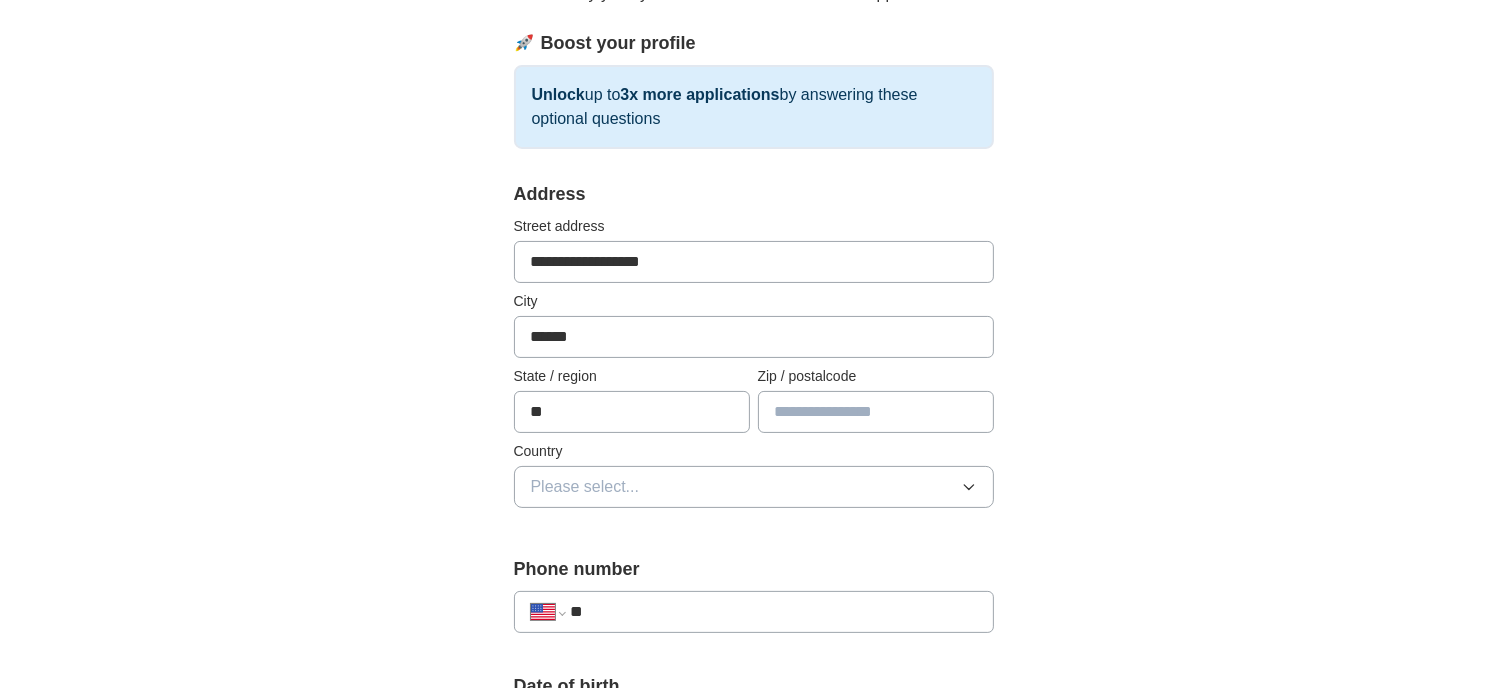type on "*****" 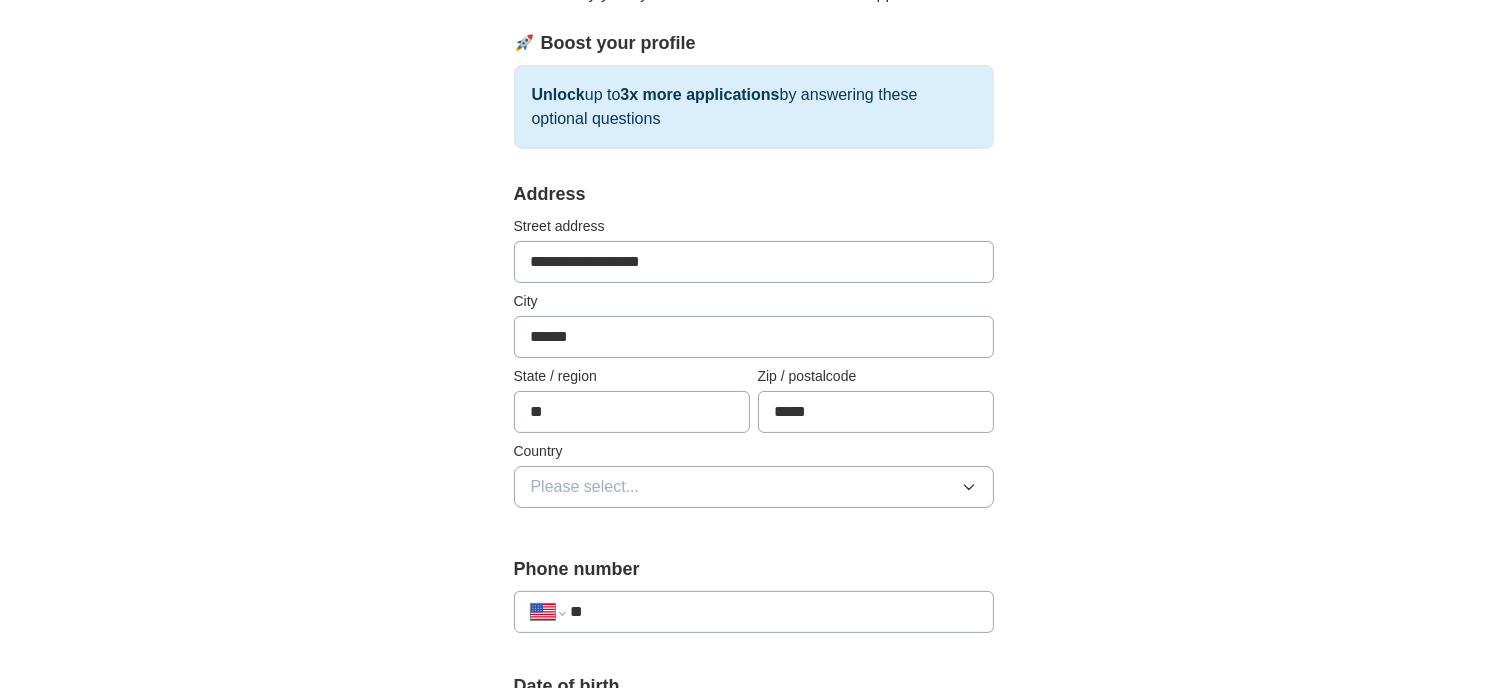 click on "**********" at bounding box center (754, 755) 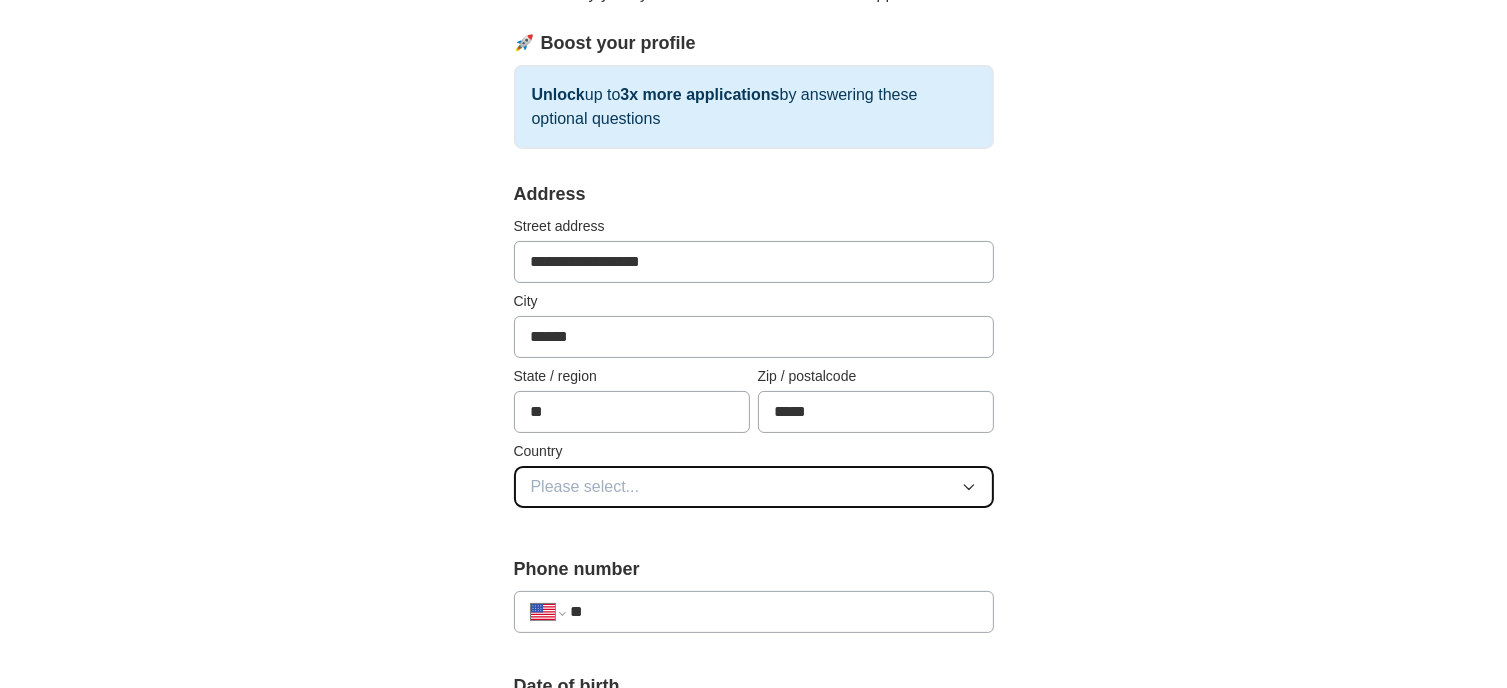 click on "Please select..." at bounding box center (754, 487) 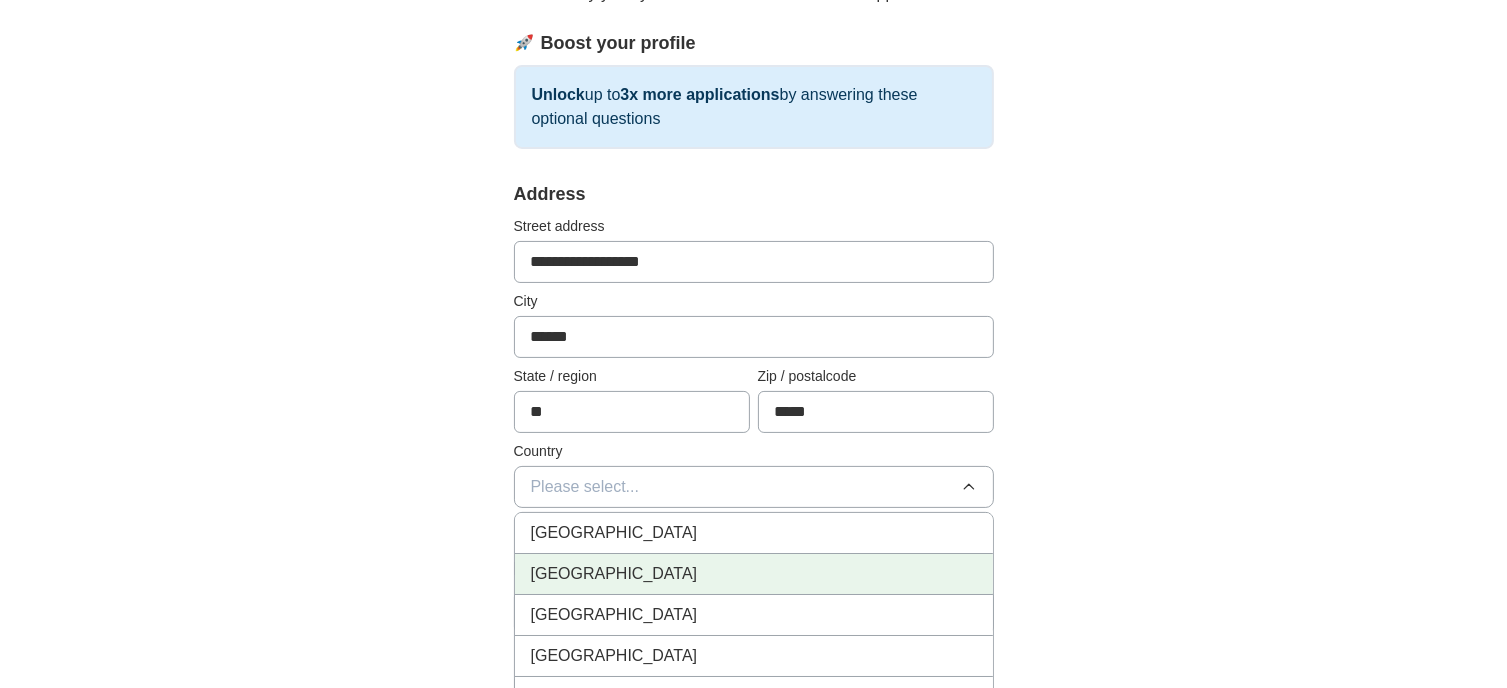 click on "[GEOGRAPHIC_DATA]" at bounding box center [754, 574] 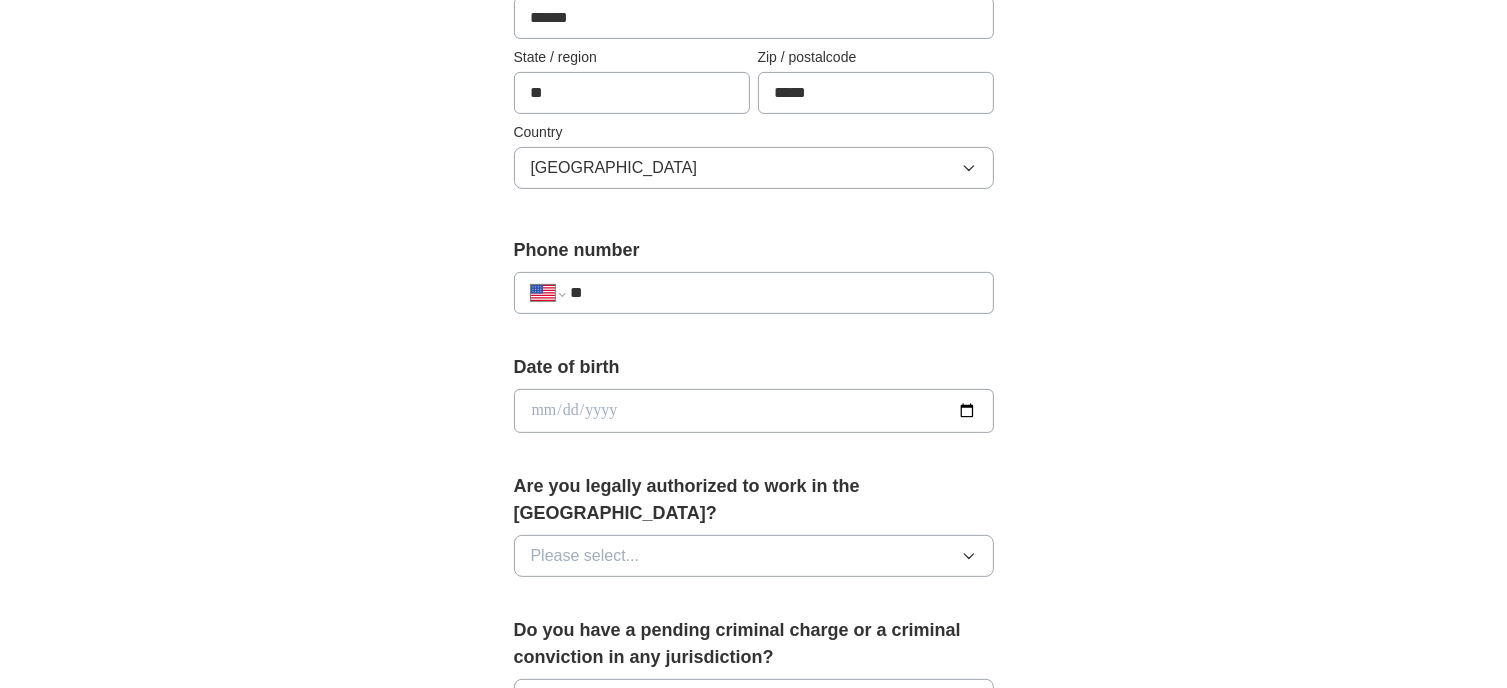 scroll, scrollTop: 597, scrollLeft: 0, axis: vertical 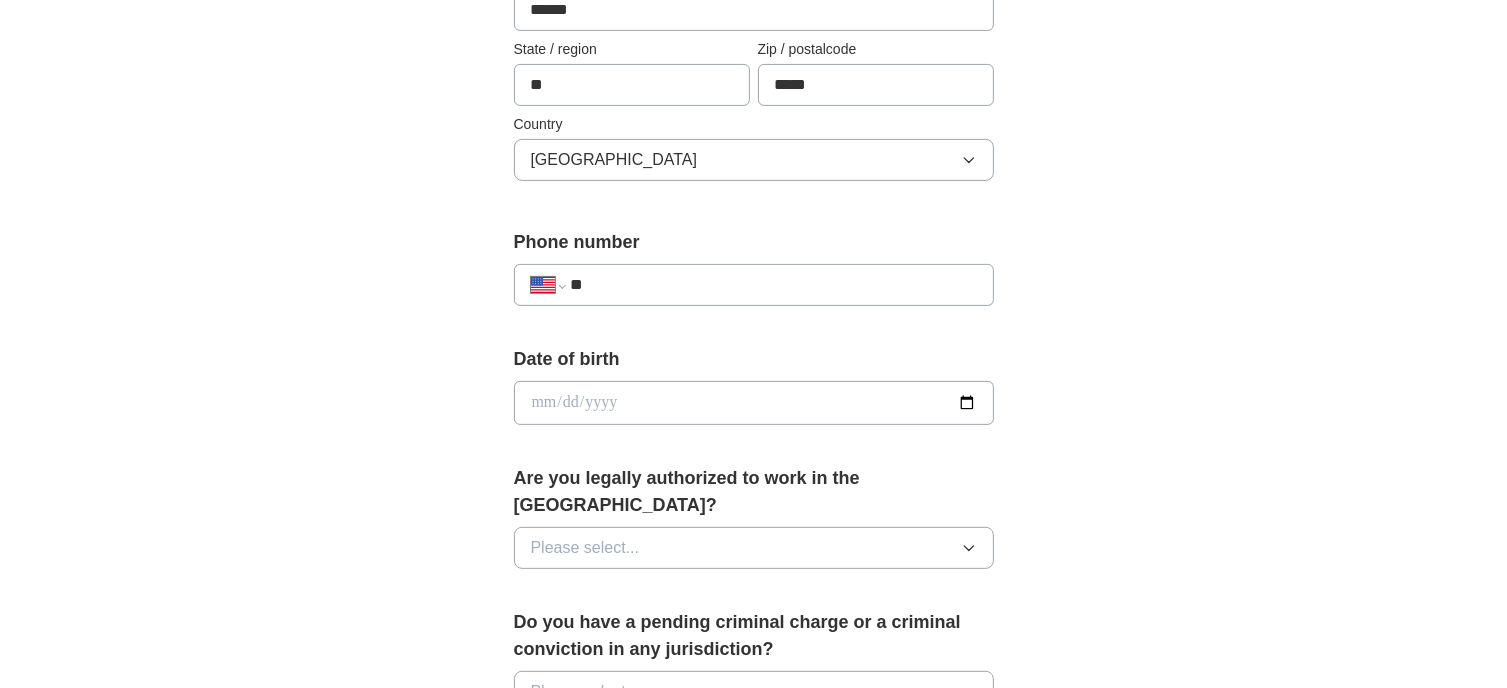 click on "**" at bounding box center (773, 285) 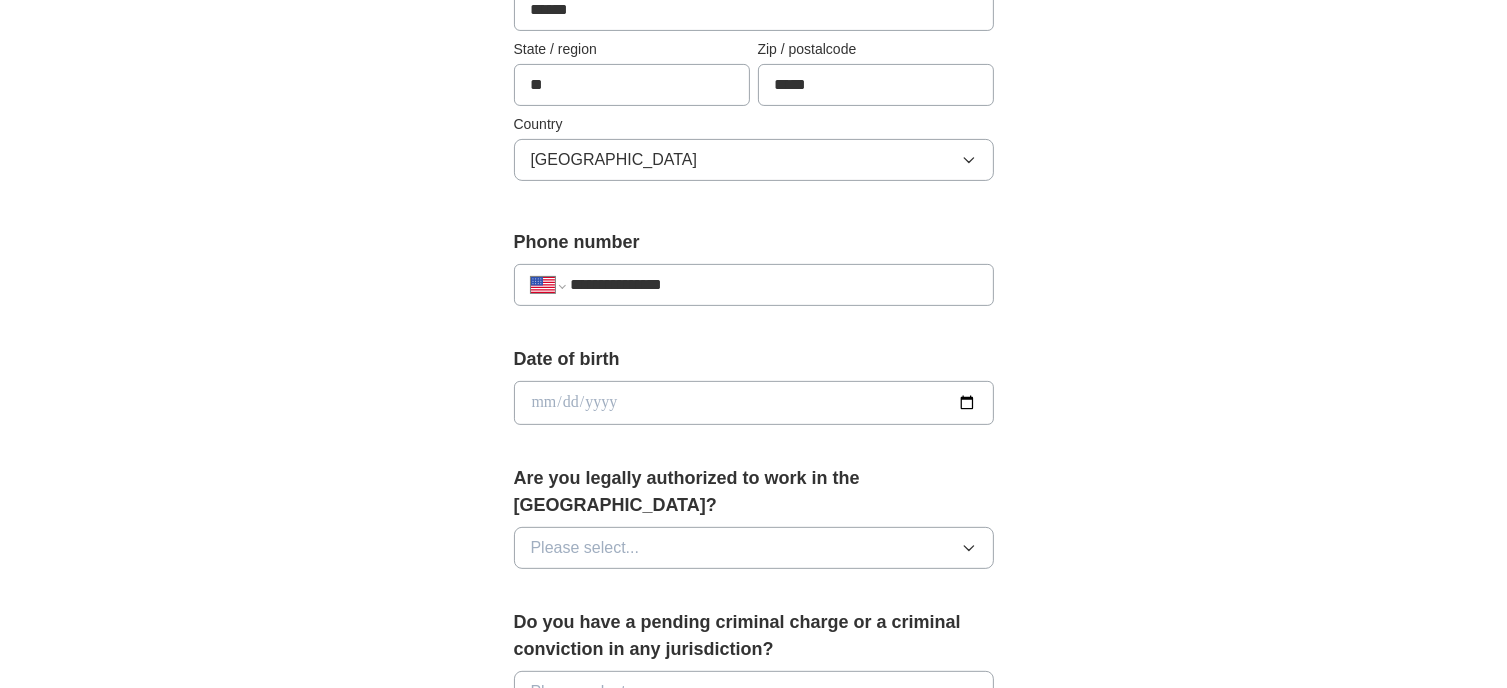type on "**********" 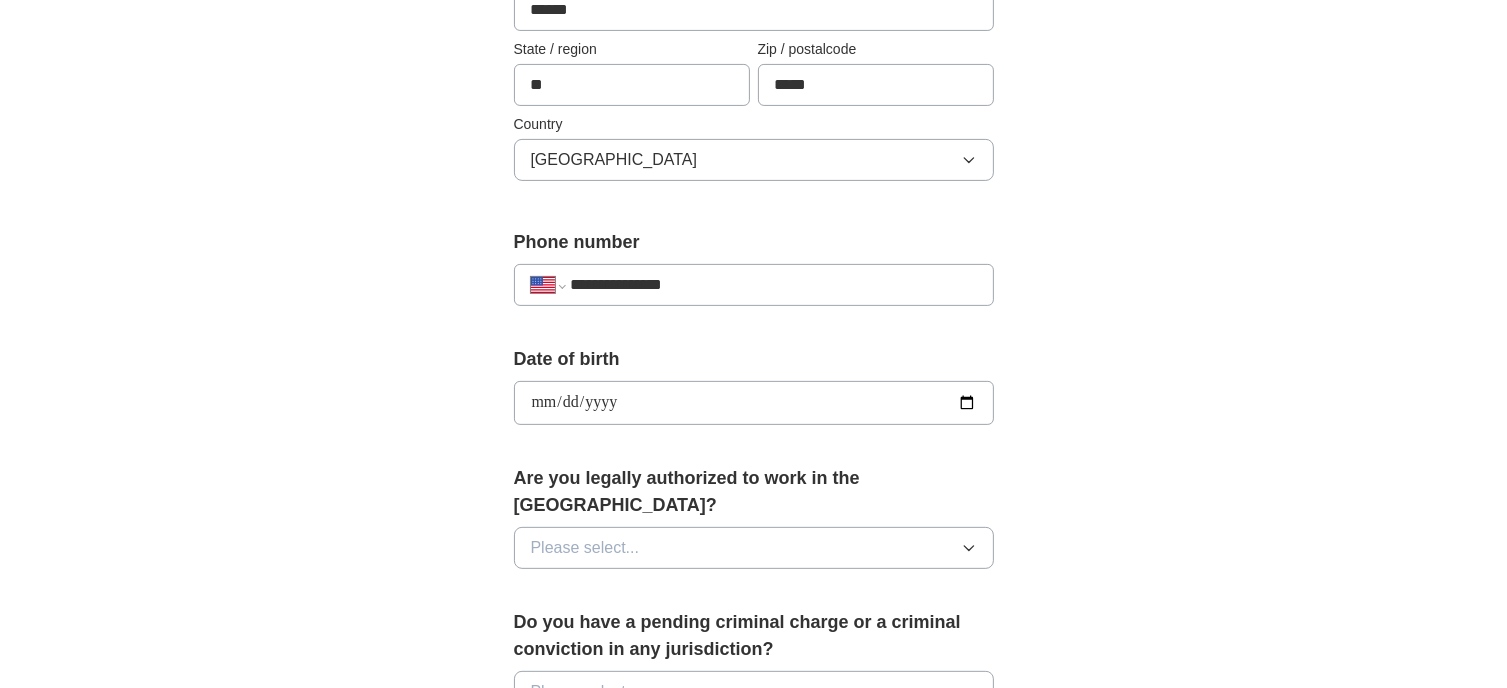 type on "**********" 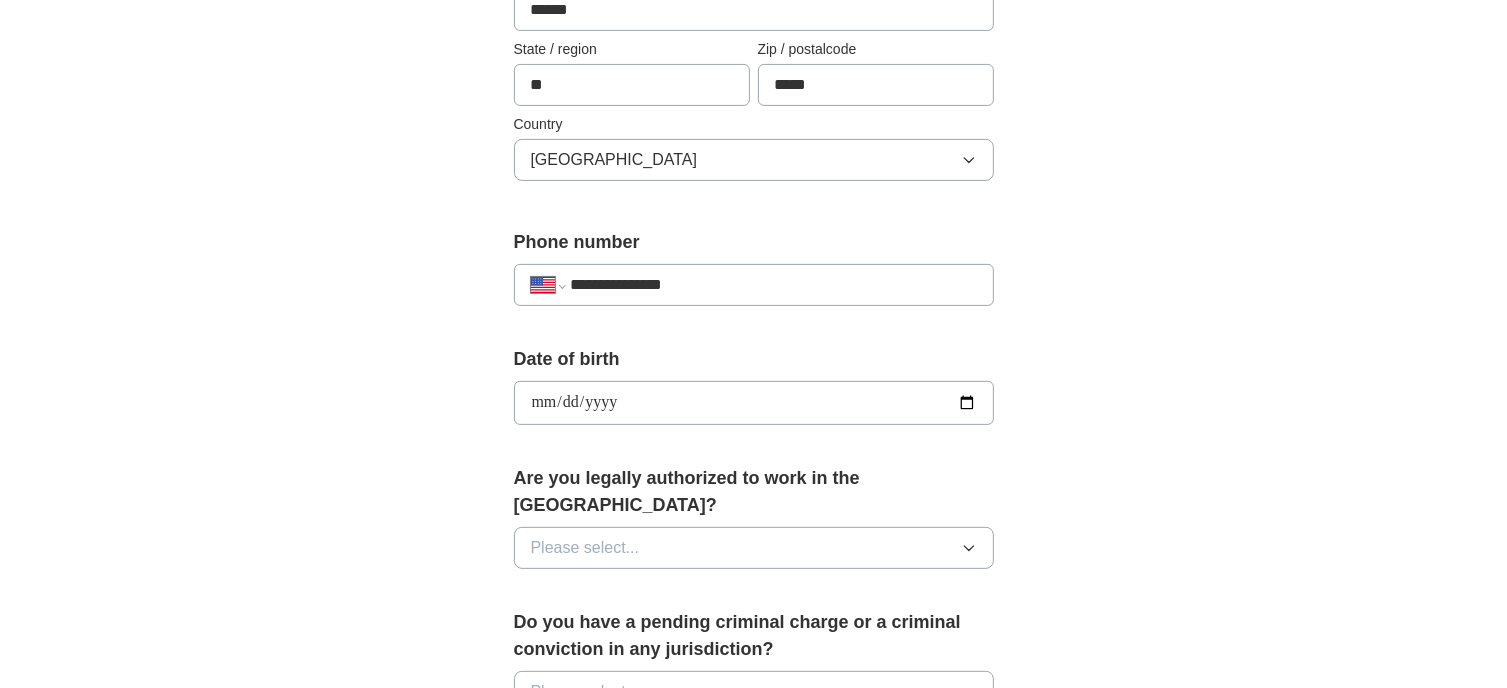 click on "Save and continue" at bounding box center [754, 1241] 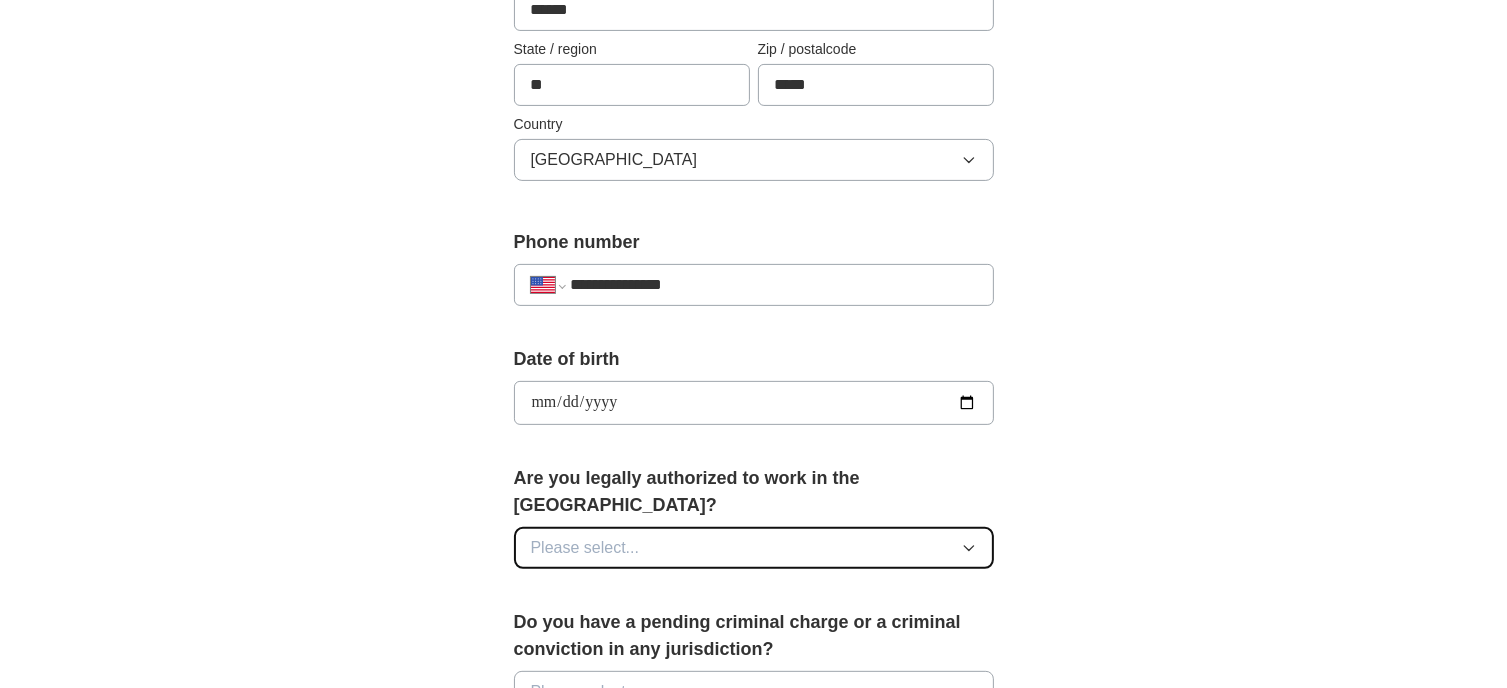 click on "Please select..." at bounding box center [585, 548] 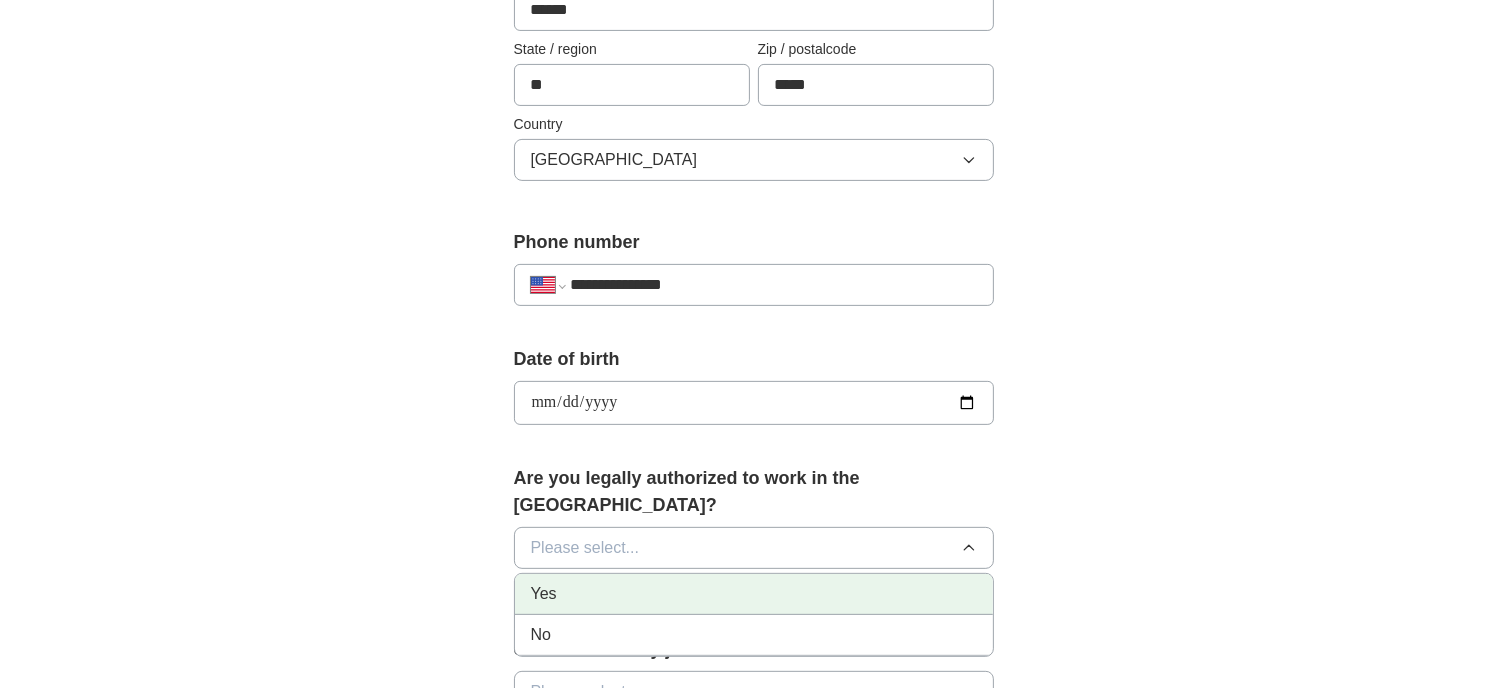 click on "Yes" at bounding box center (754, 594) 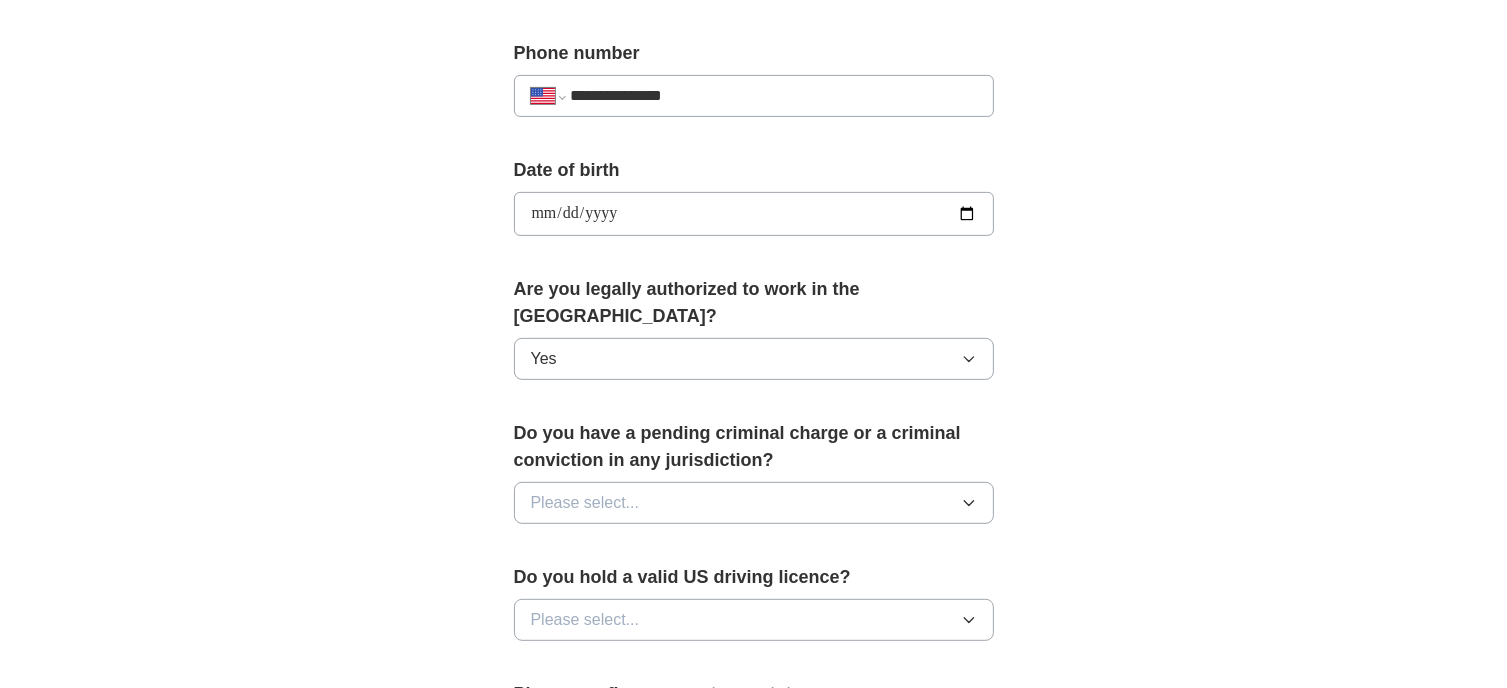 scroll, scrollTop: 787, scrollLeft: 0, axis: vertical 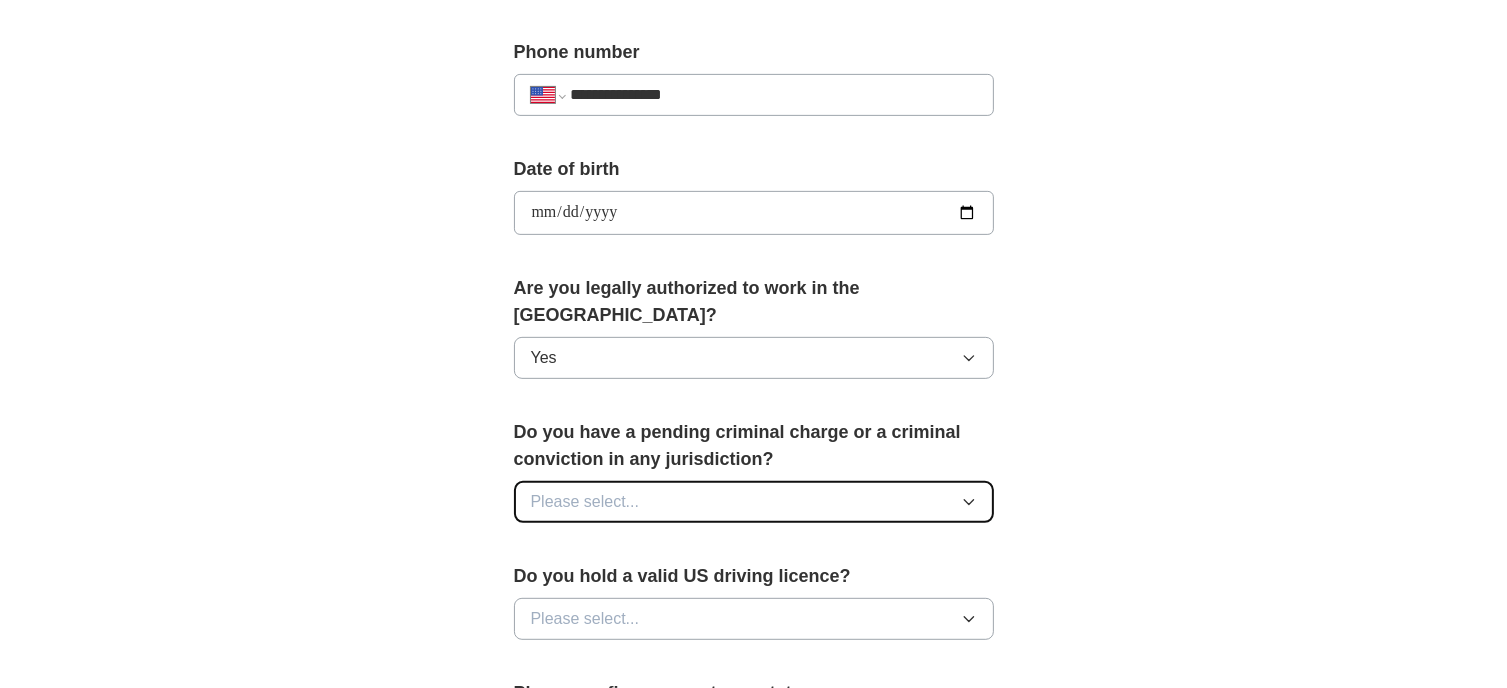 click on "Please select..." at bounding box center [754, 502] 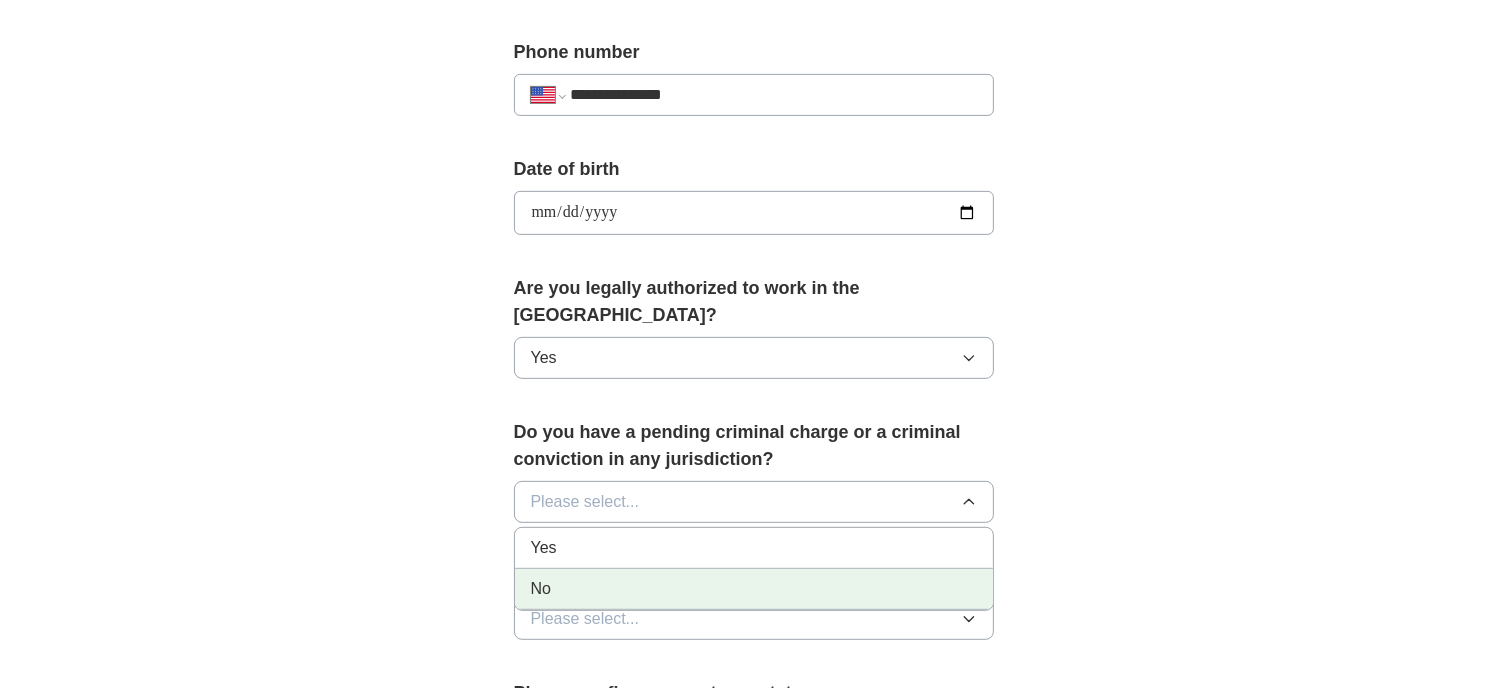 click on "No" at bounding box center [541, 589] 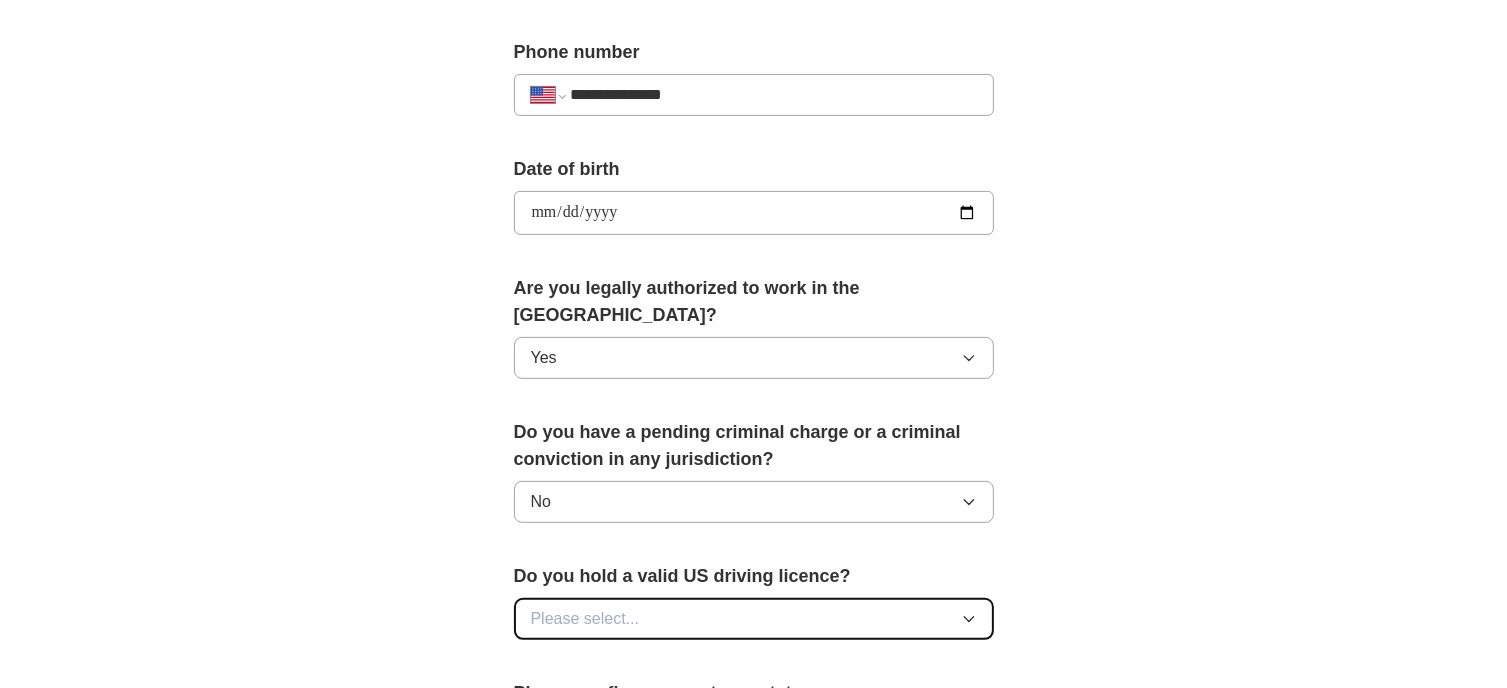 click on "Please select..." at bounding box center (754, 619) 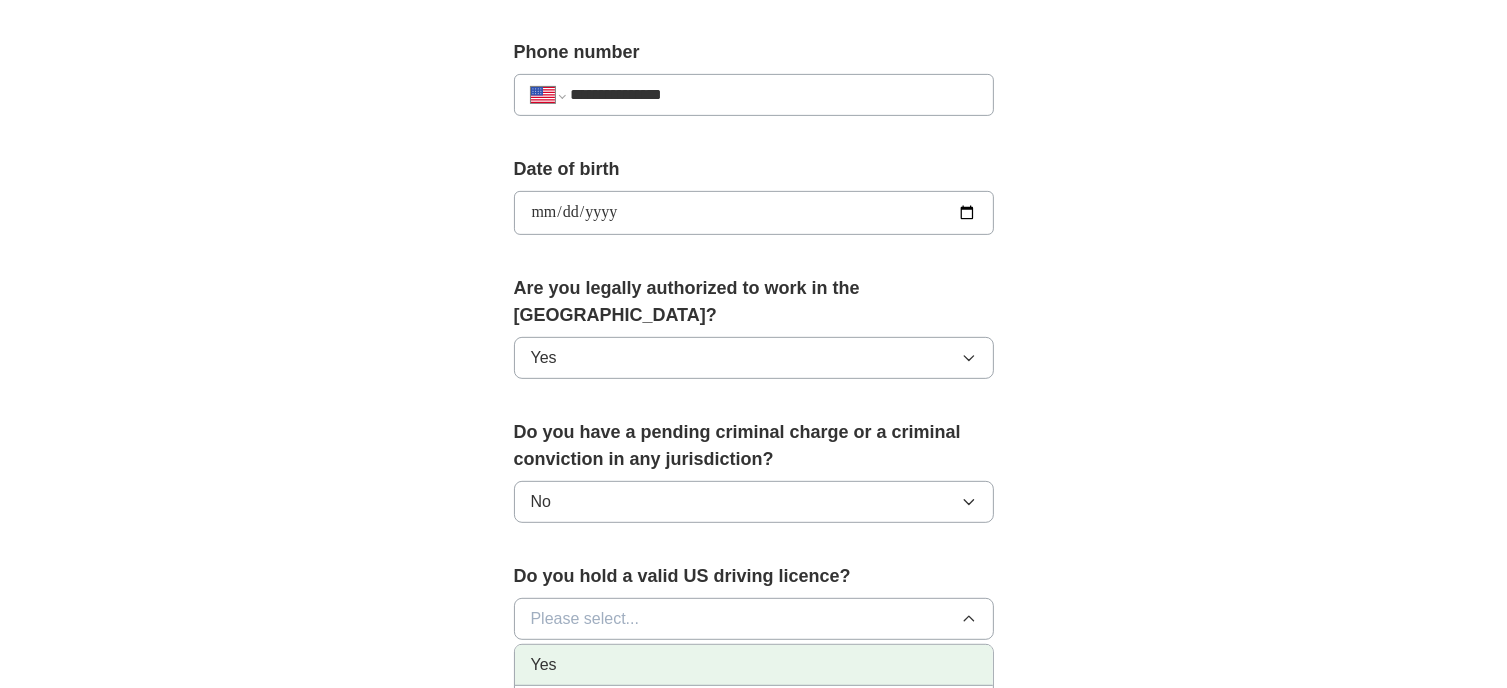 click on "Yes" at bounding box center (754, 665) 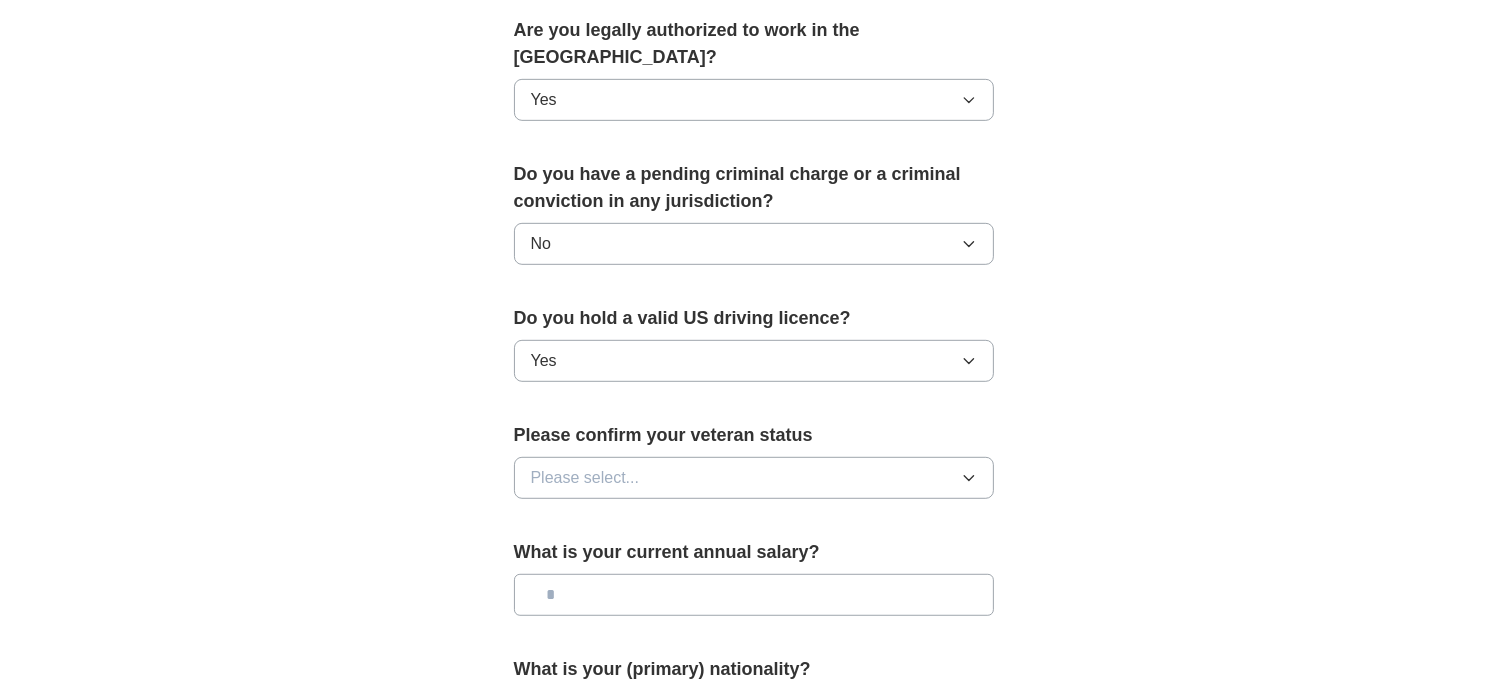 scroll, scrollTop: 1047, scrollLeft: 0, axis: vertical 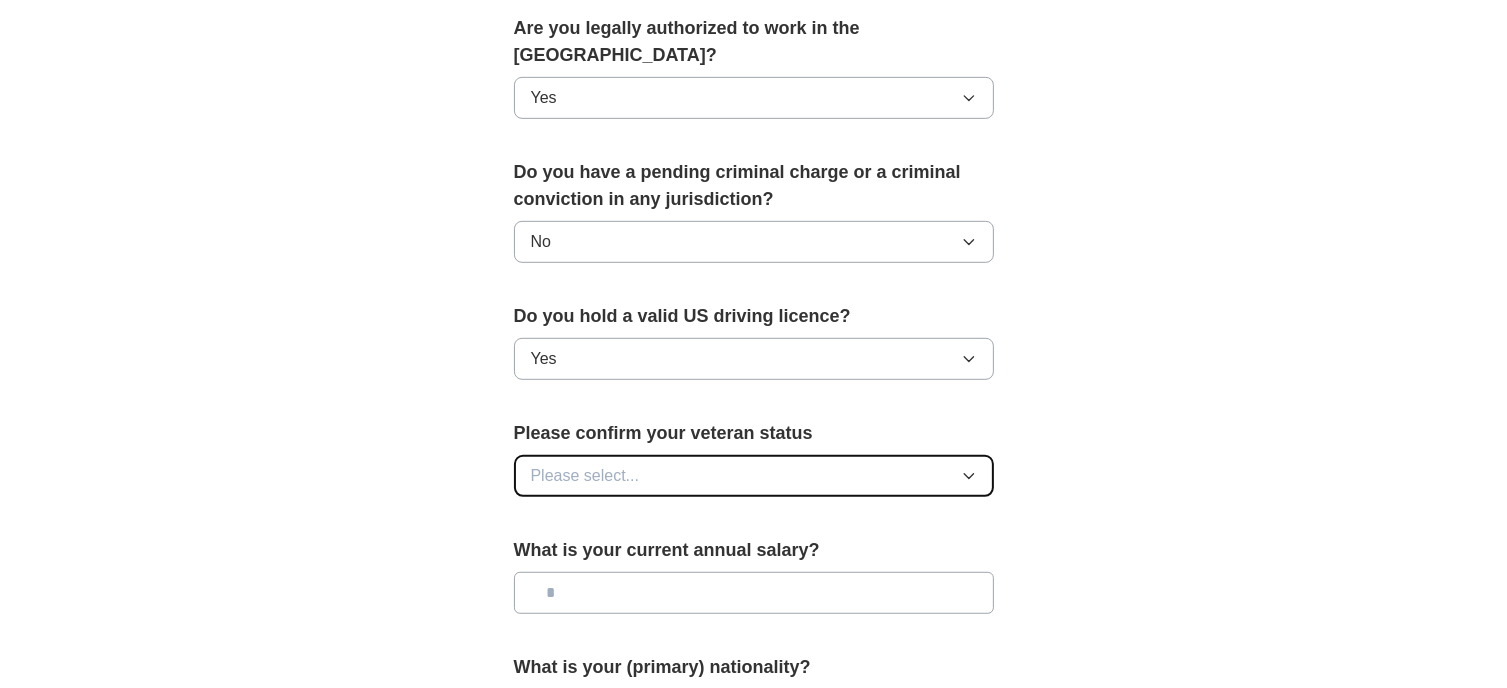 click on "Please select..." at bounding box center [754, 476] 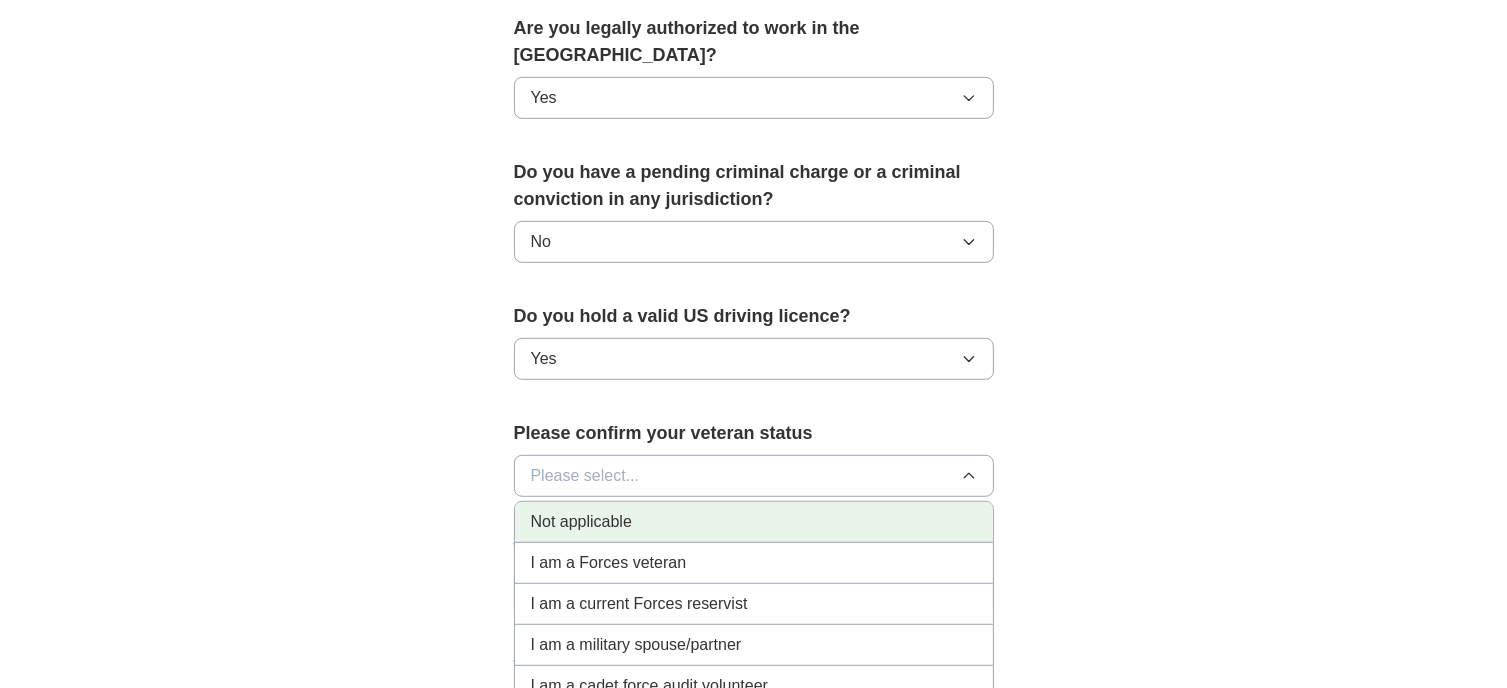 click on "Not applicable" at bounding box center (754, 522) 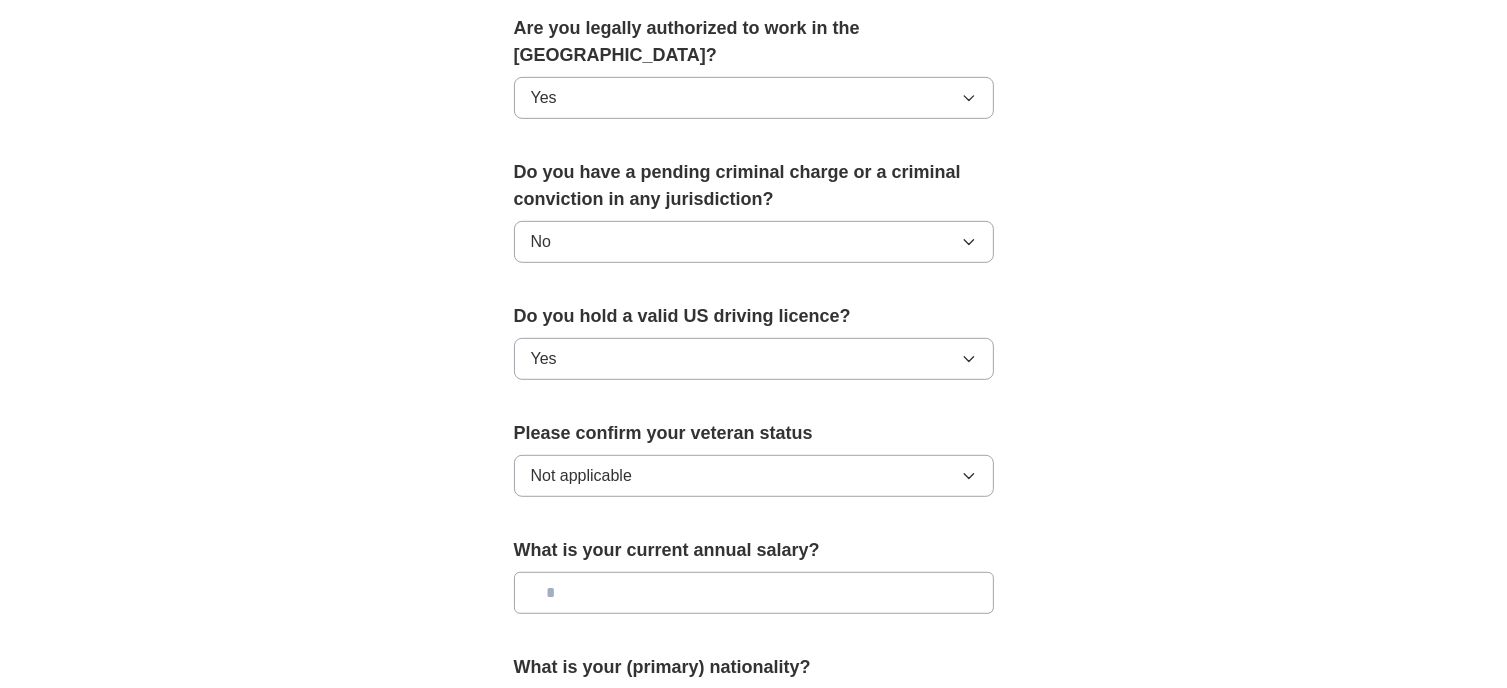 click at bounding box center (754, 593) 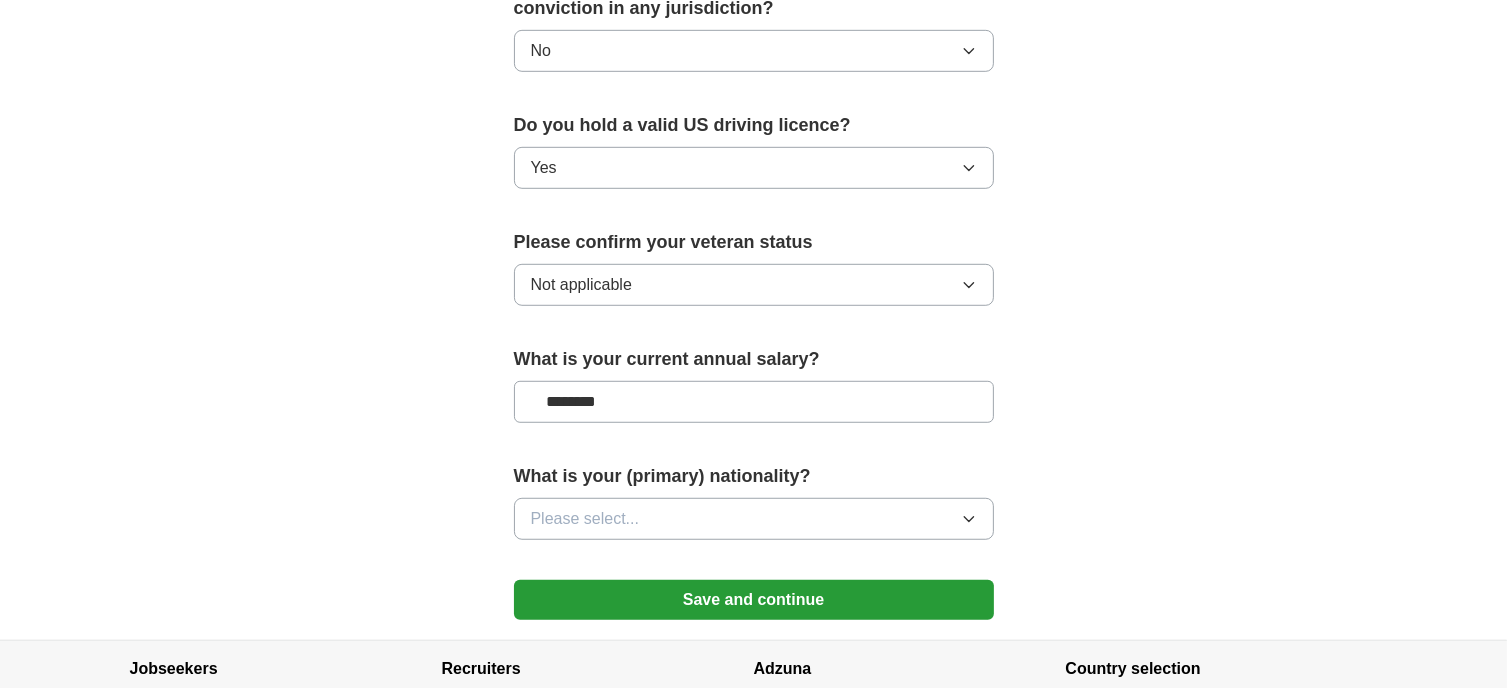 scroll, scrollTop: 1240, scrollLeft: 0, axis: vertical 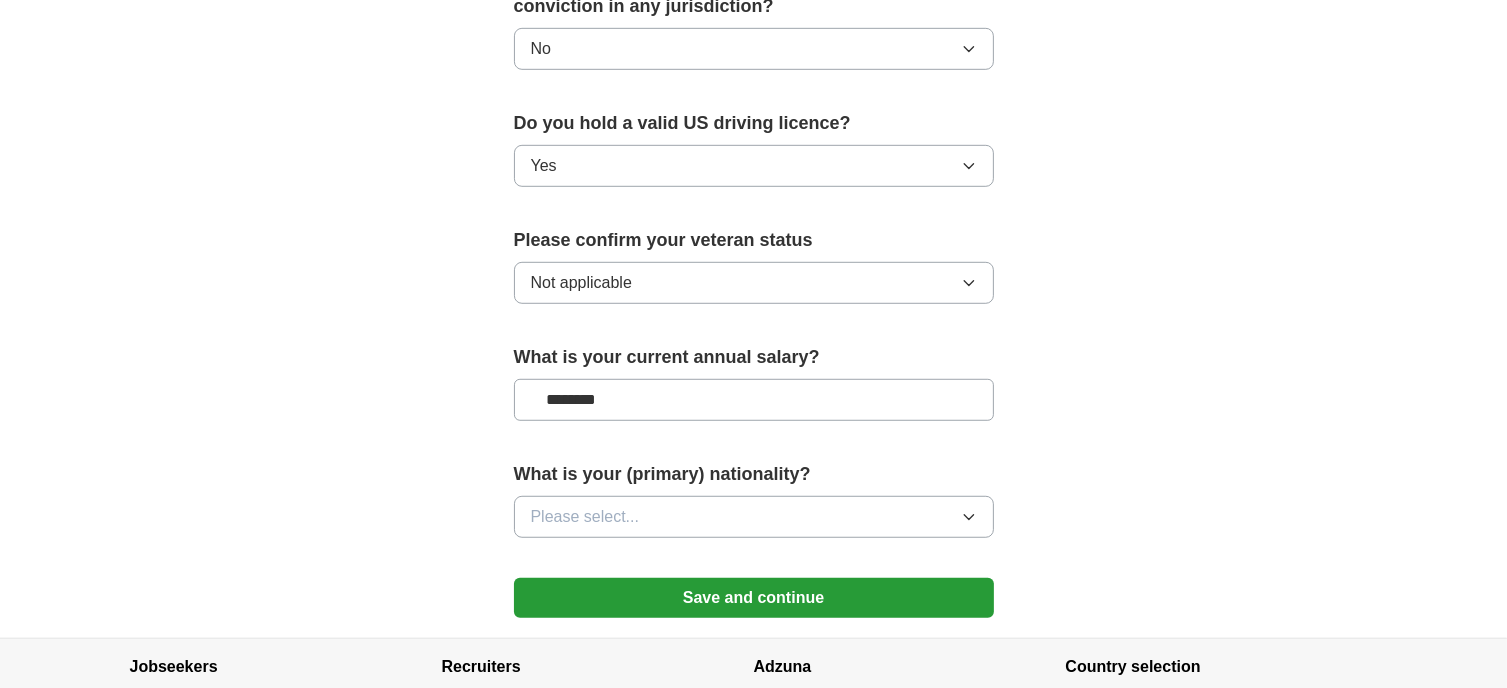 type on "********" 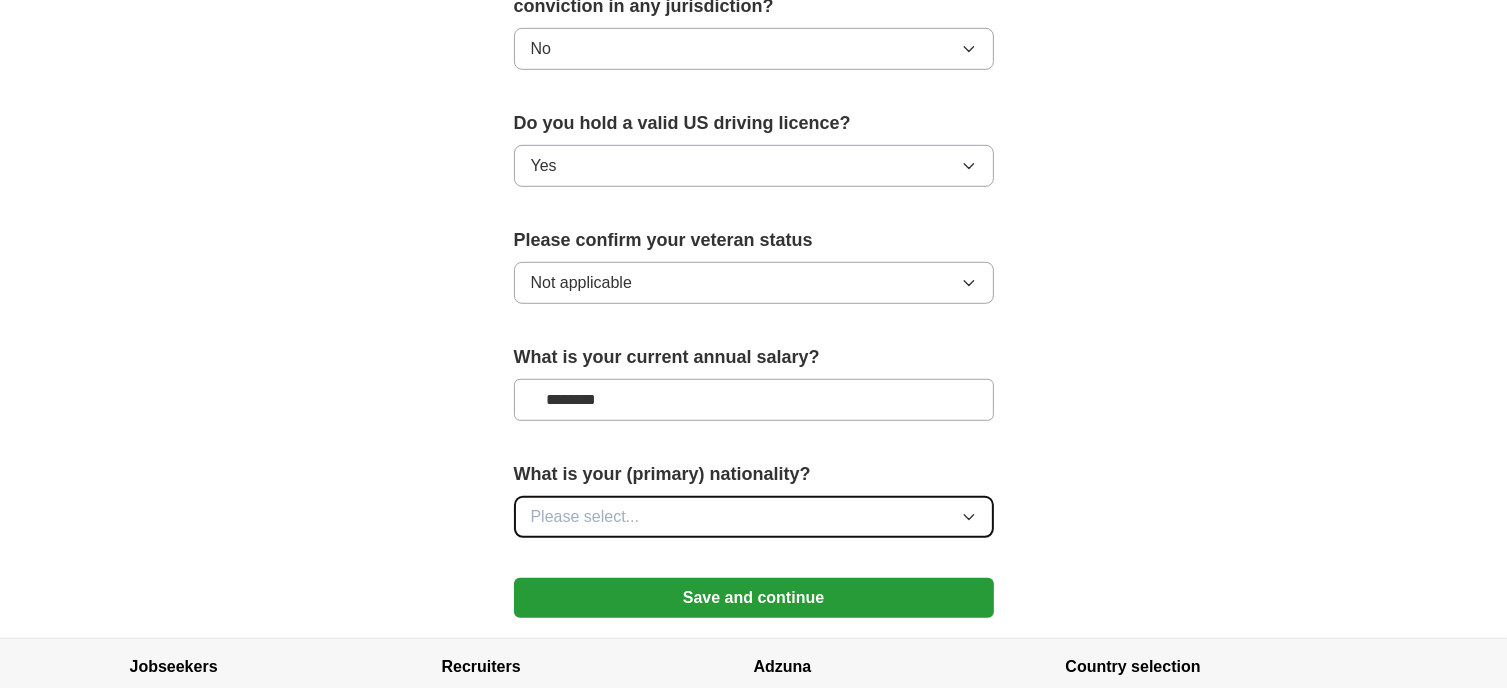 click on "Please select..." at bounding box center (754, 517) 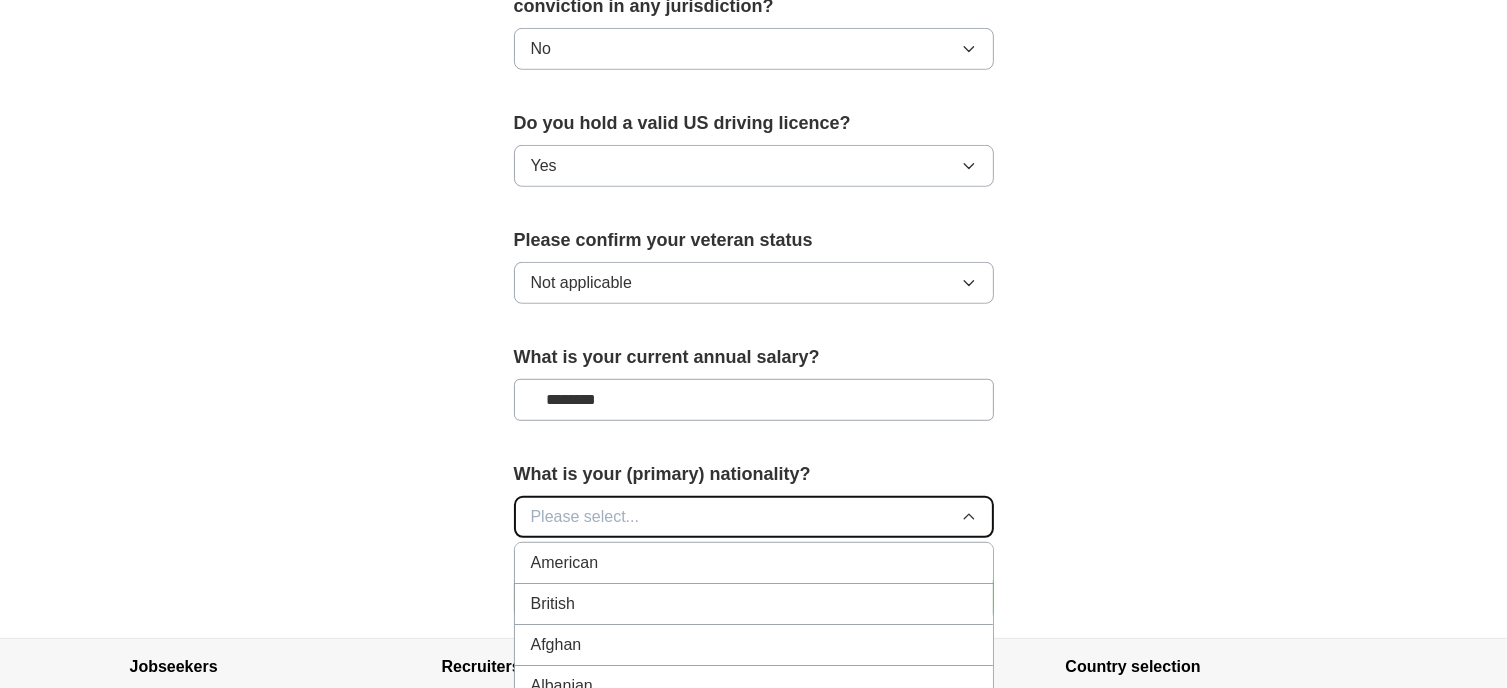 type 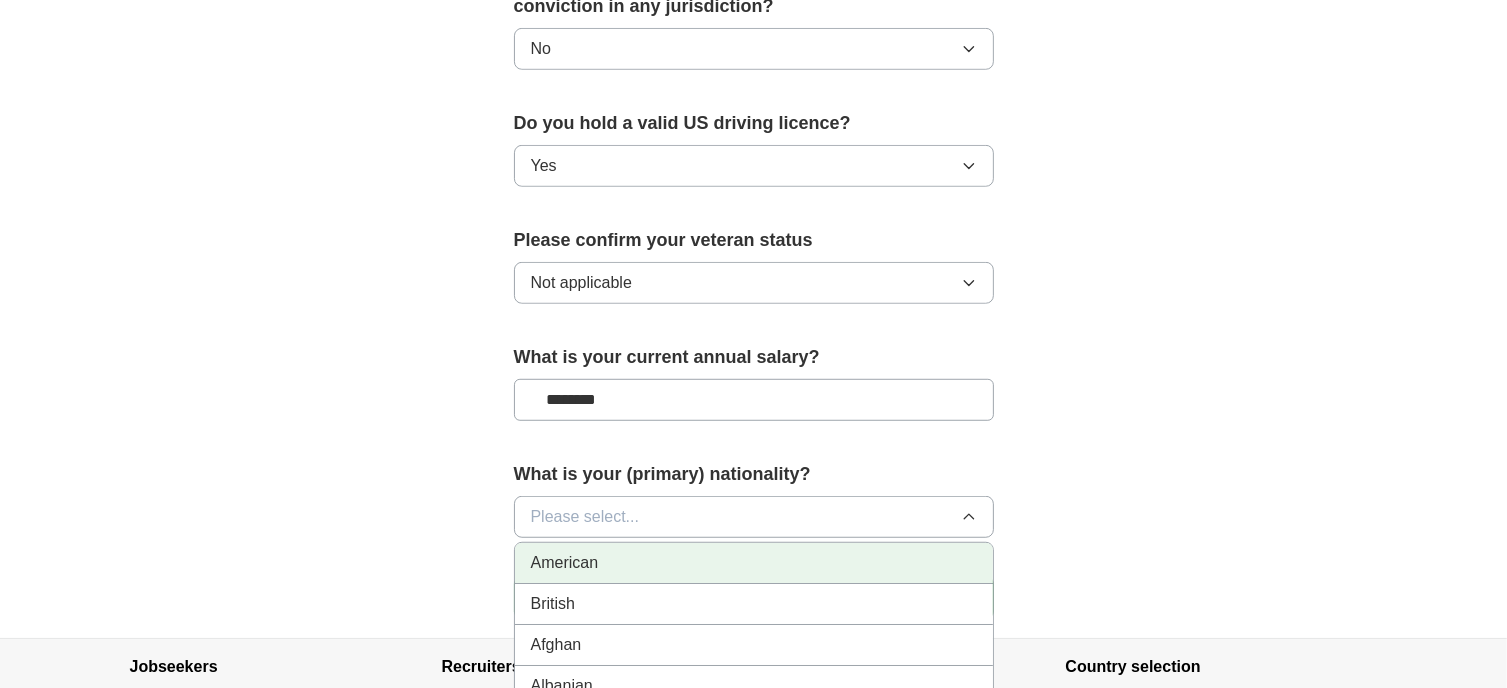 click on "American" at bounding box center (754, 563) 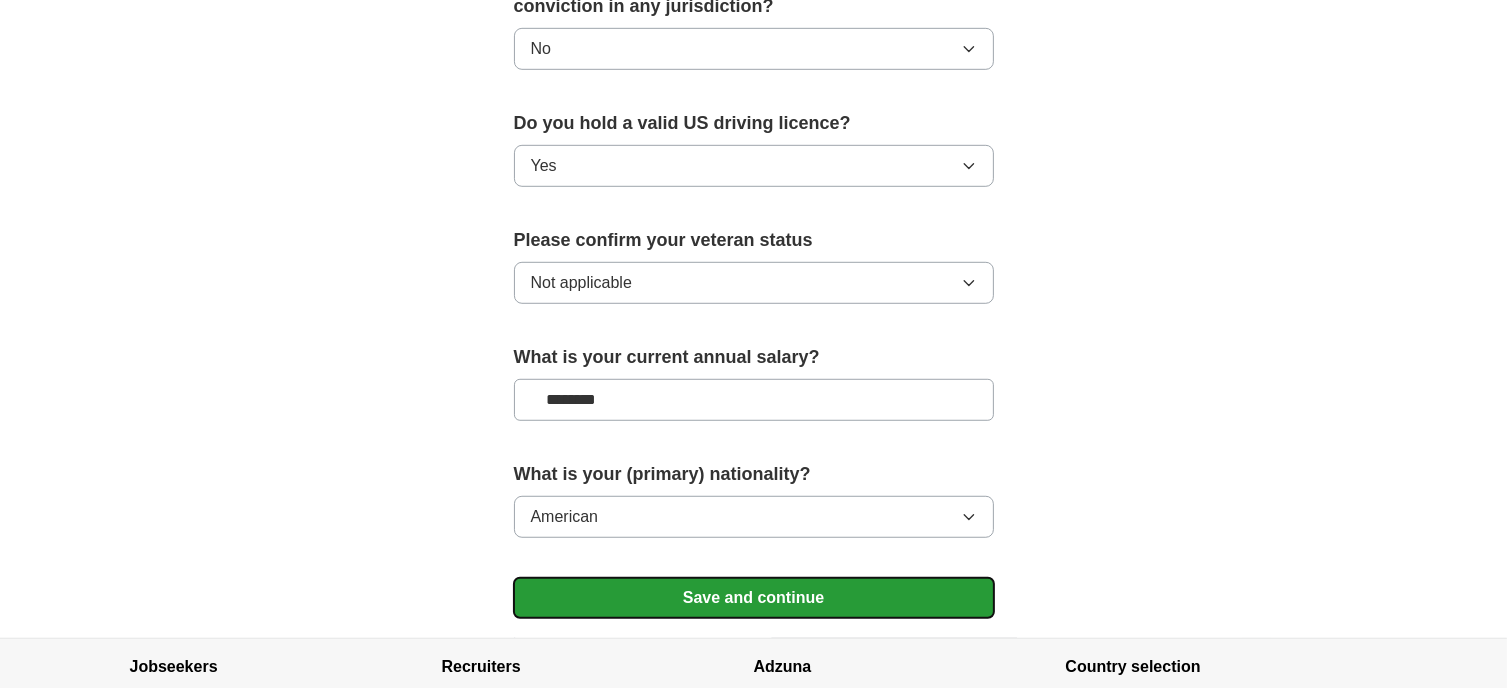 click on "Save and continue" at bounding box center [754, 598] 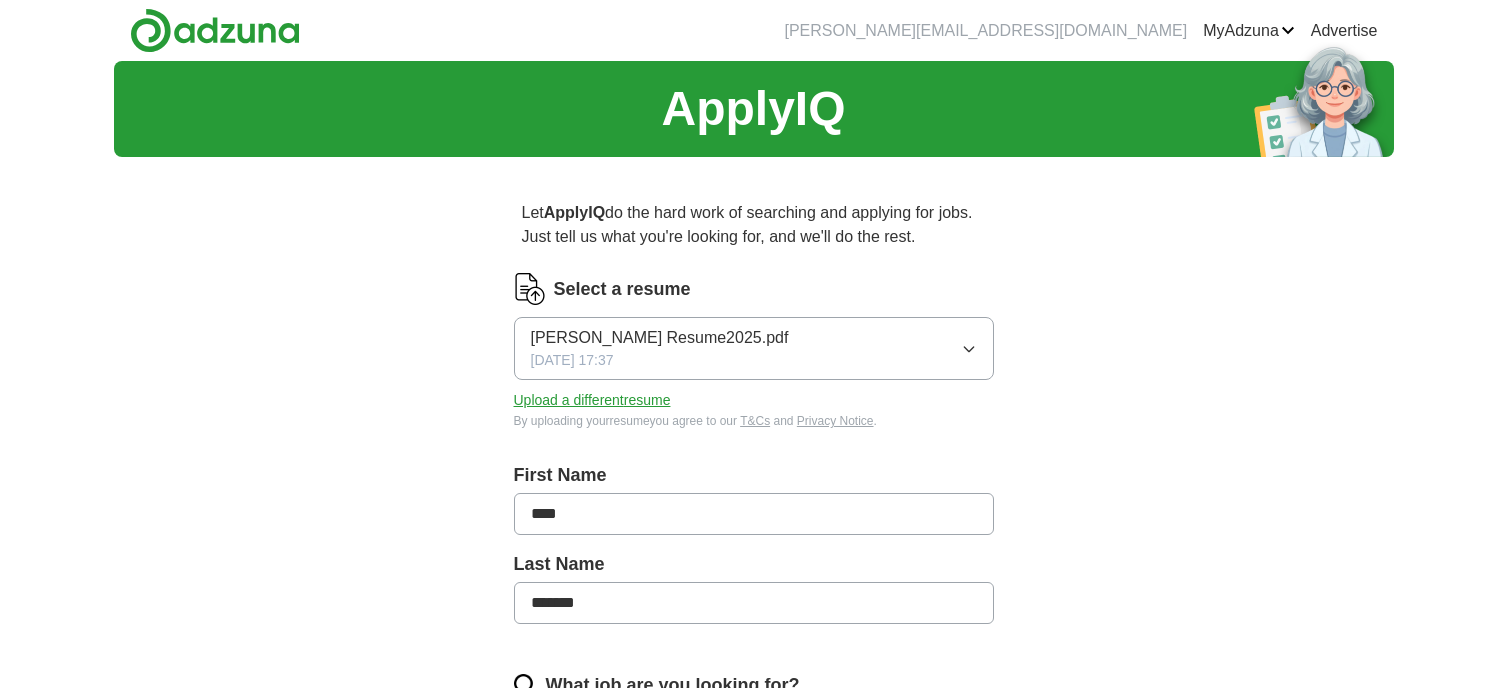 scroll, scrollTop: 0, scrollLeft: 0, axis: both 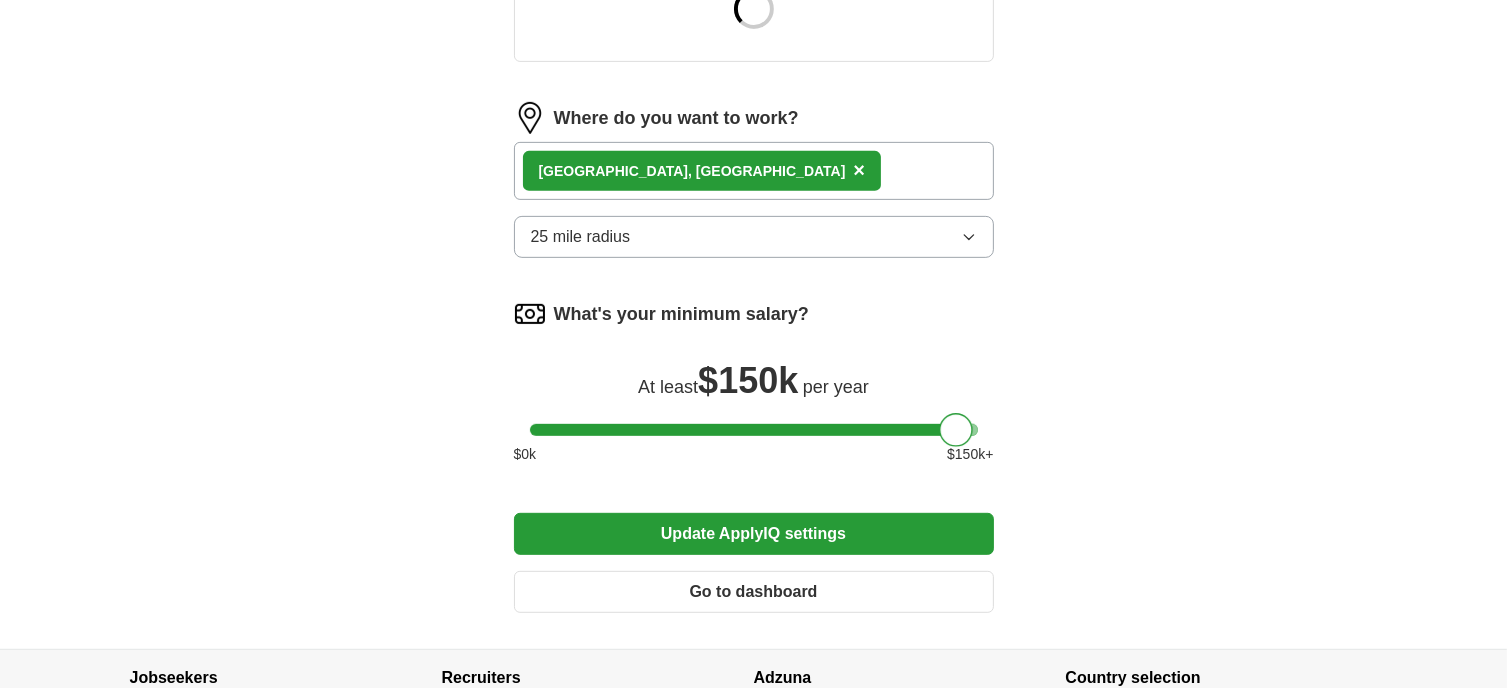 drag, startPoint x: 539, startPoint y: 428, endPoint x: 1053, endPoint y: 436, distance: 514.06226 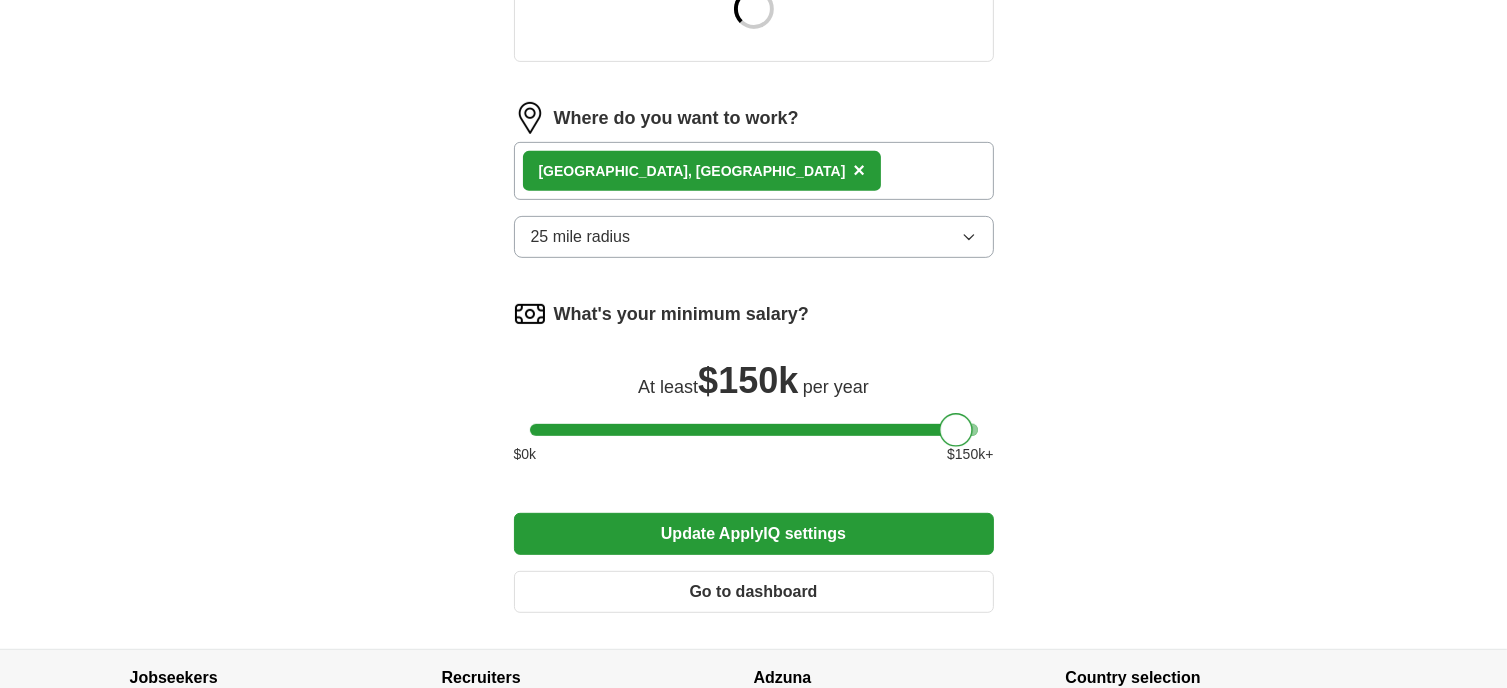 click on "Let  ApplyIQ  do the hard work of searching and applying for jobs. Just tell us what you're looking for, and we'll do the rest. Select a resume John Battles Resume2025.pdf 07/02/2025, 17:37 Upload a different  resume By uploading your  resume  you agree to our   T&Cs   and   Privacy Notice . First Name **** Last Name ******* What job are you looking for? Enter job titles and/or pick from our suggestions (4-8 recommended) Where do you want to work? Durham, NC × 25 mile radius What's your minimum salary? At least  $ 150k   per year $ 0 k $ 150 k+ Update ApplyIQ settings Go to dashboard" at bounding box center [754, -4] 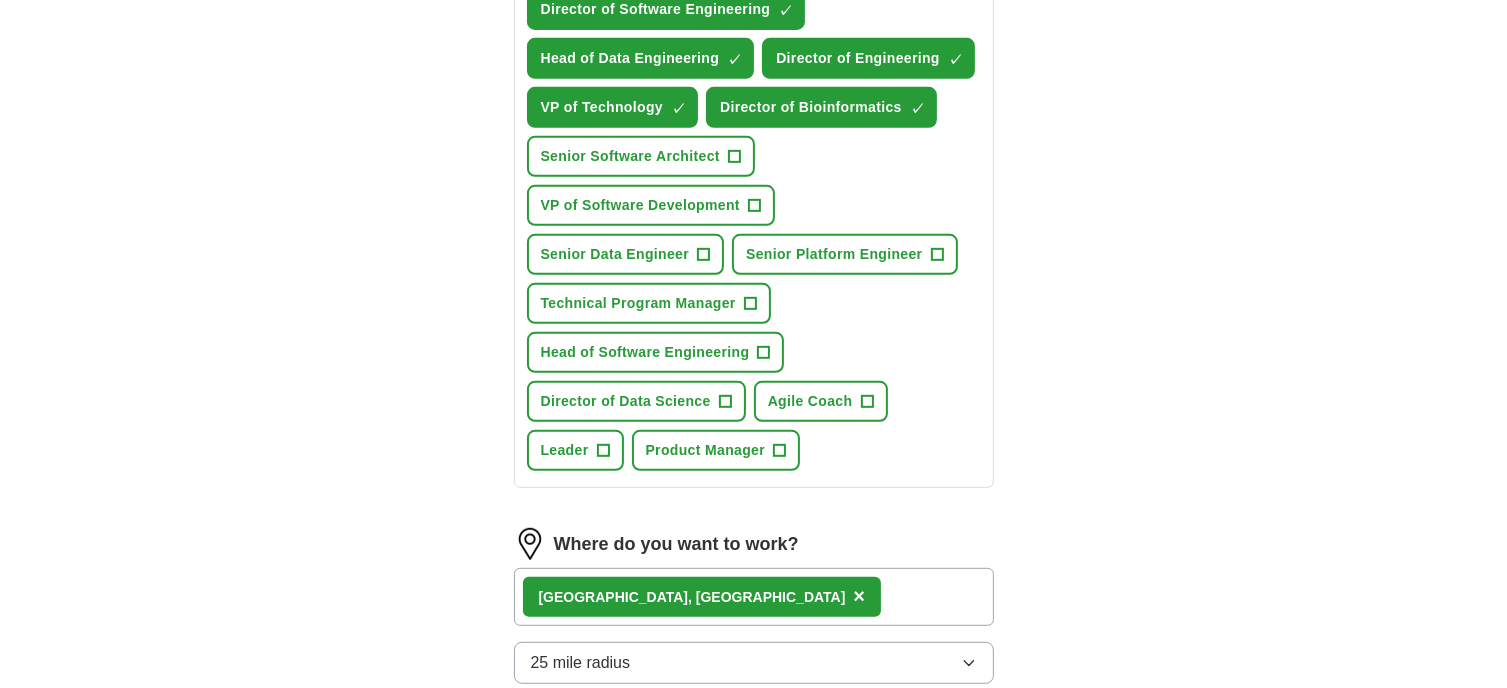 scroll, scrollTop: 913, scrollLeft: 0, axis: vertical 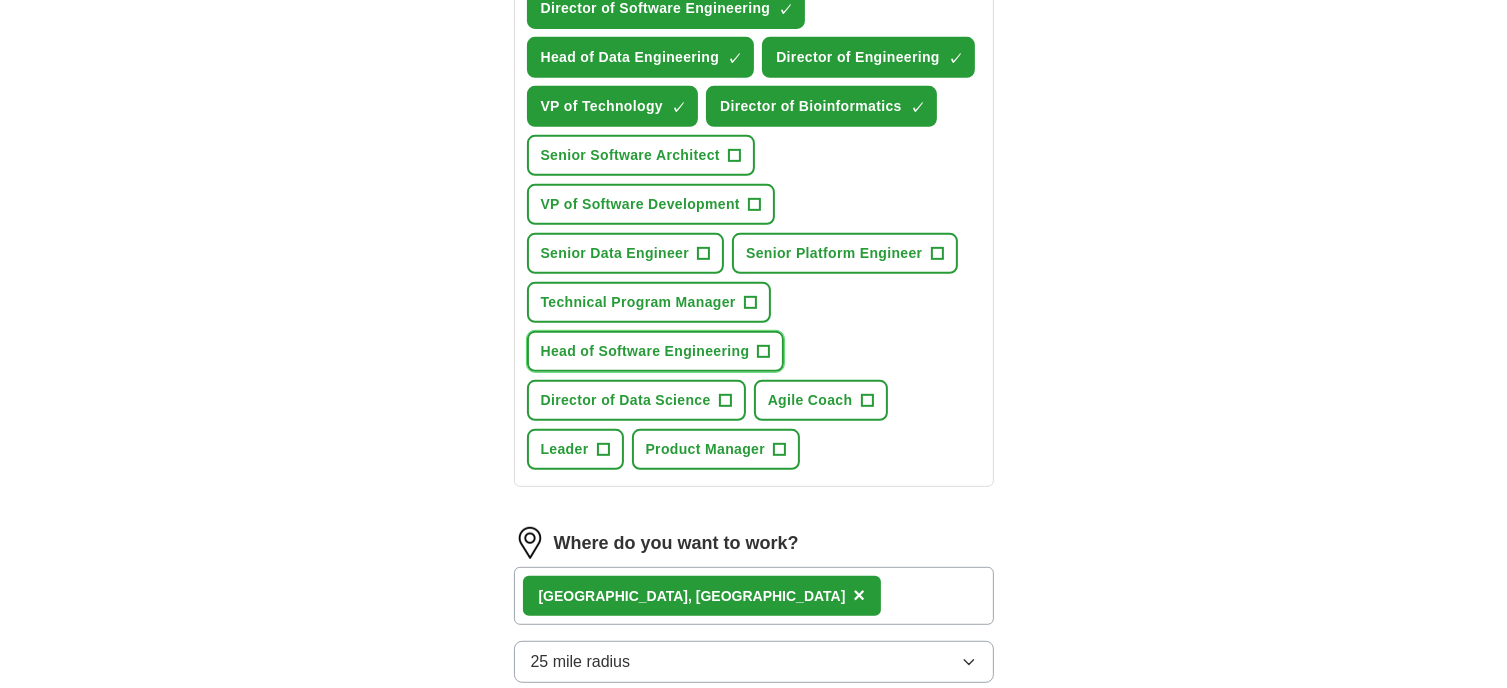 click on "+" at bounding box center [764, 352] 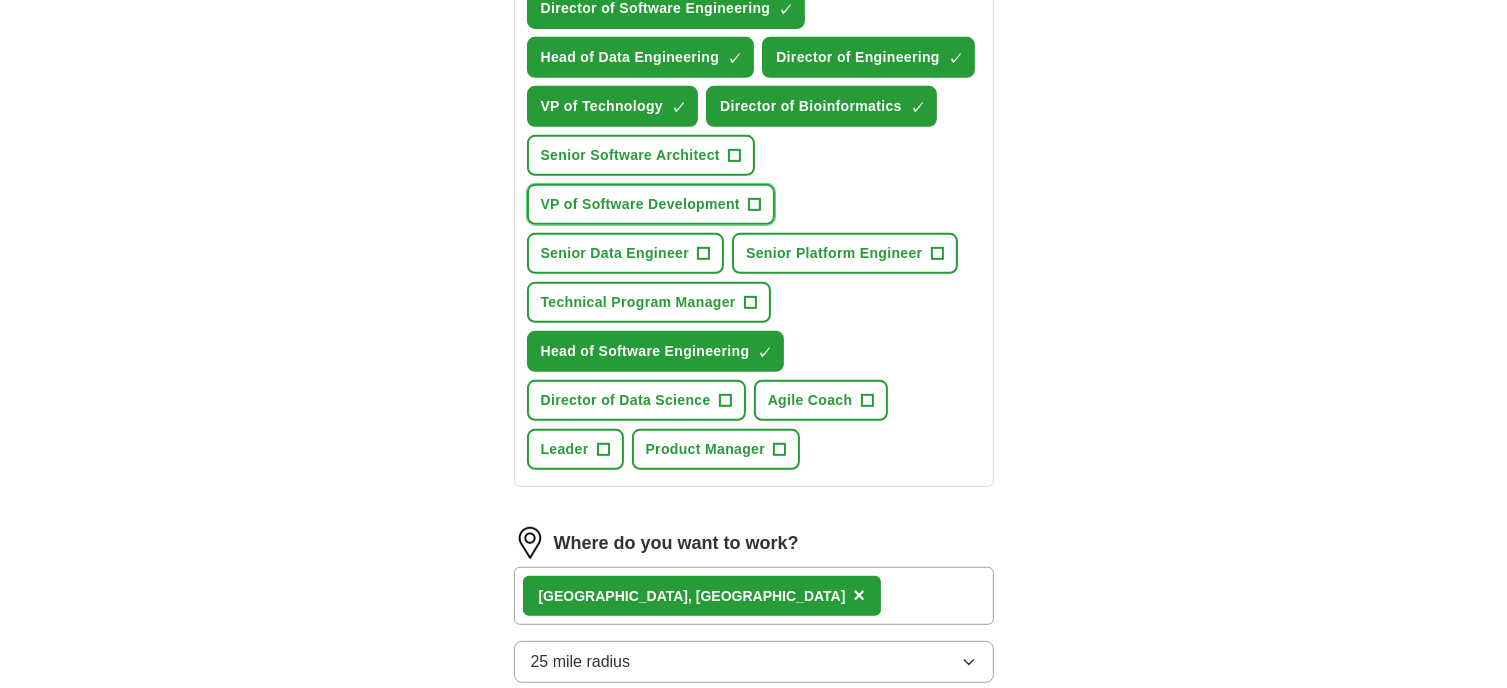 click on "+" at bounding box center [754, 205] 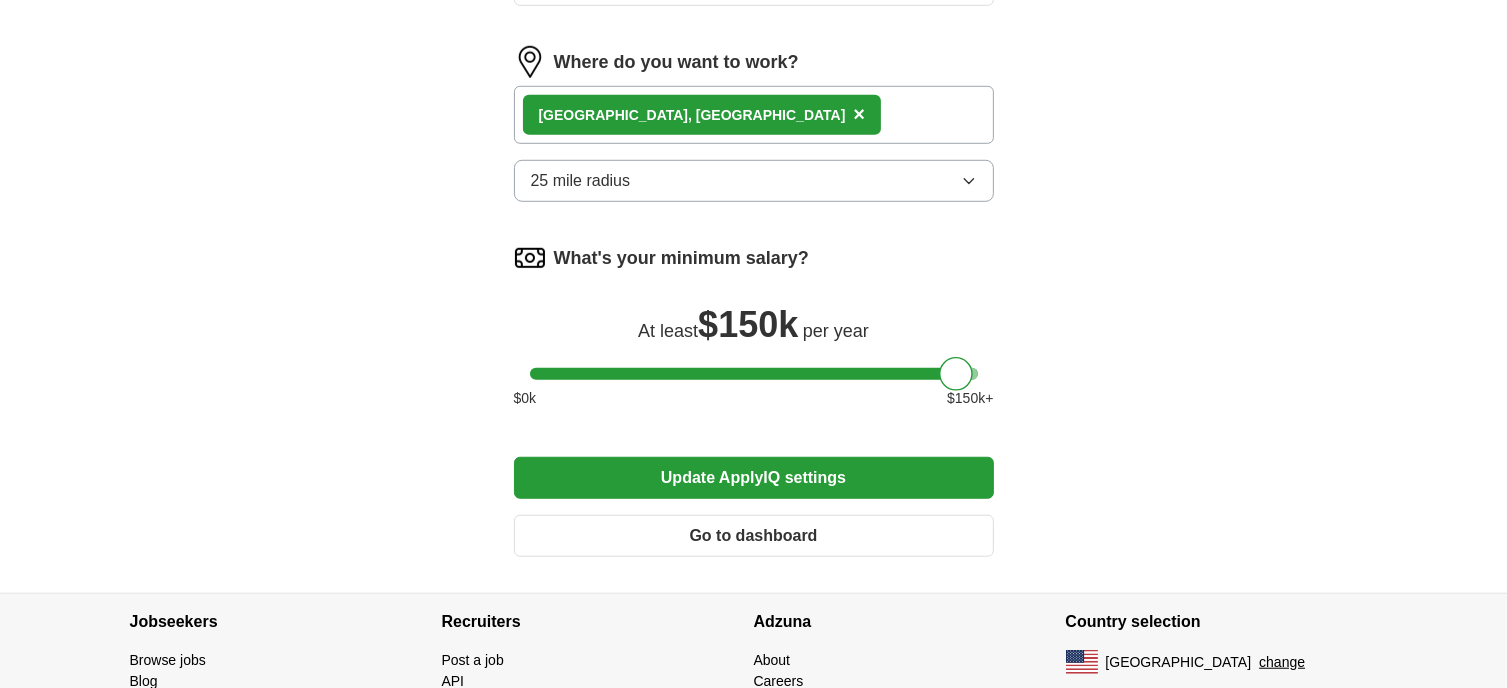 scroll, scrollTop: 1488, scrollLeft: 0, axis: vertical 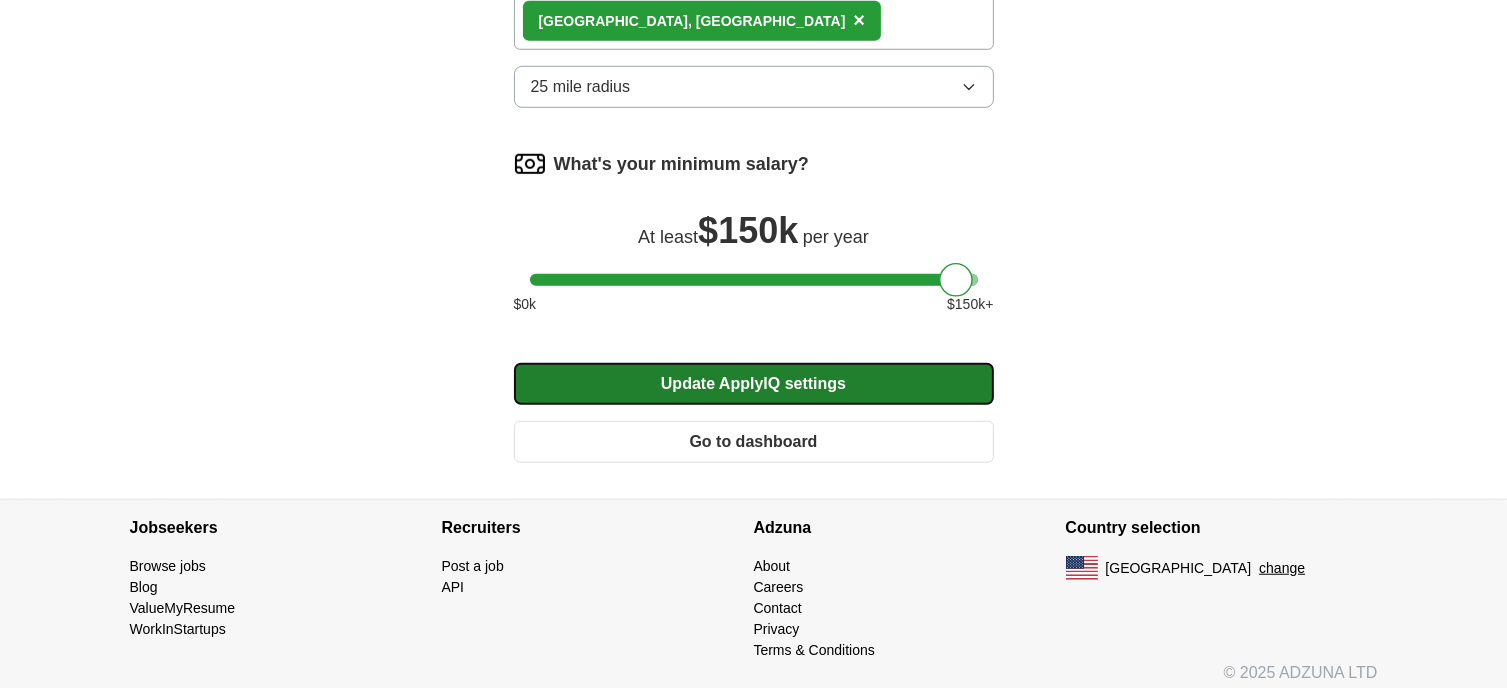 click on "Update ApplyIQ settings" at bounding box center [754, 384] 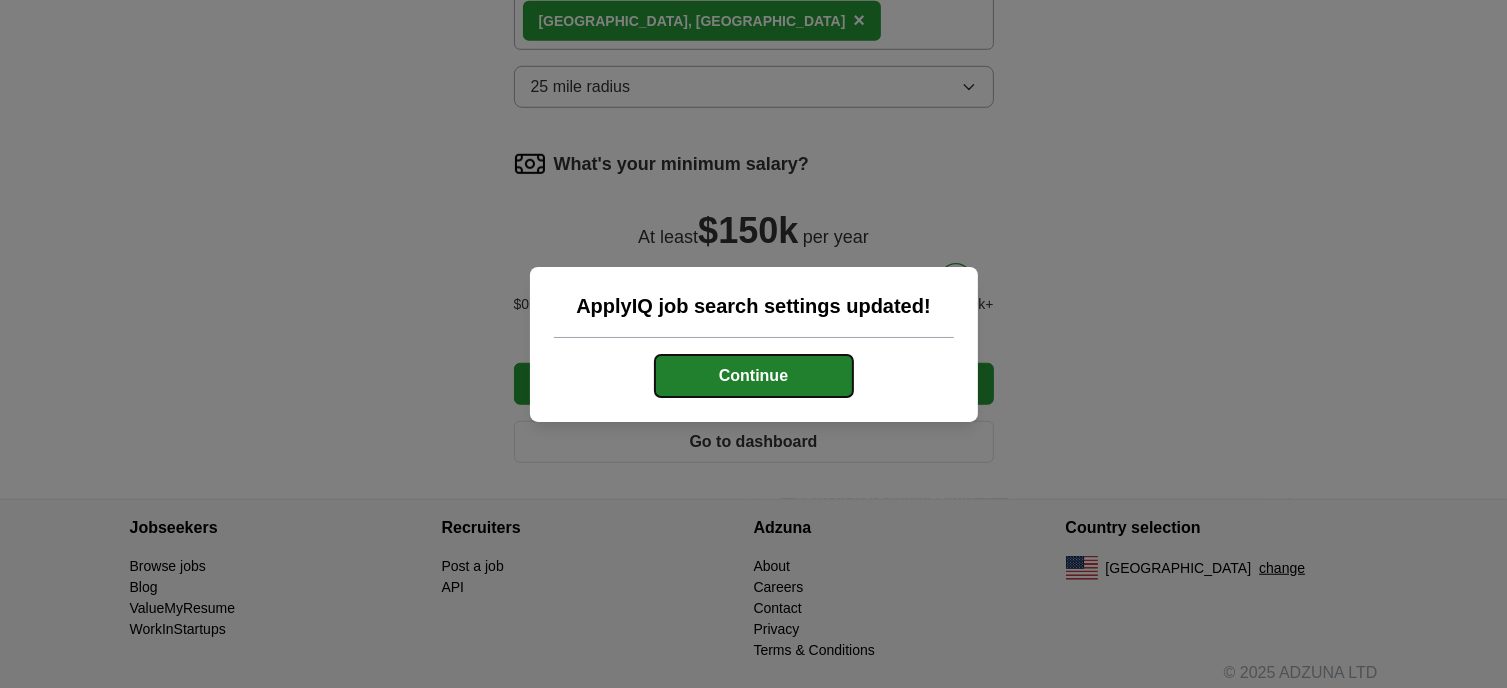 click on "Continue" at bounding box center [754, 376] 